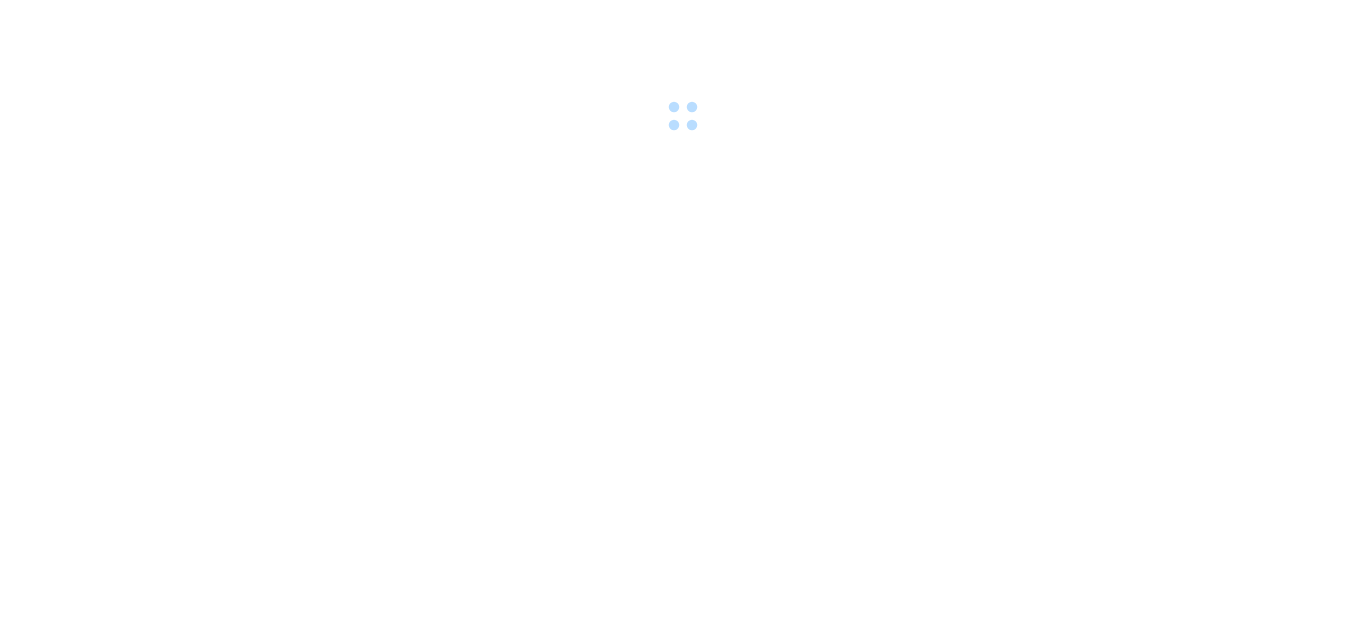 scroll, scrollTop: 0, scrollLeft: 0, axis: both 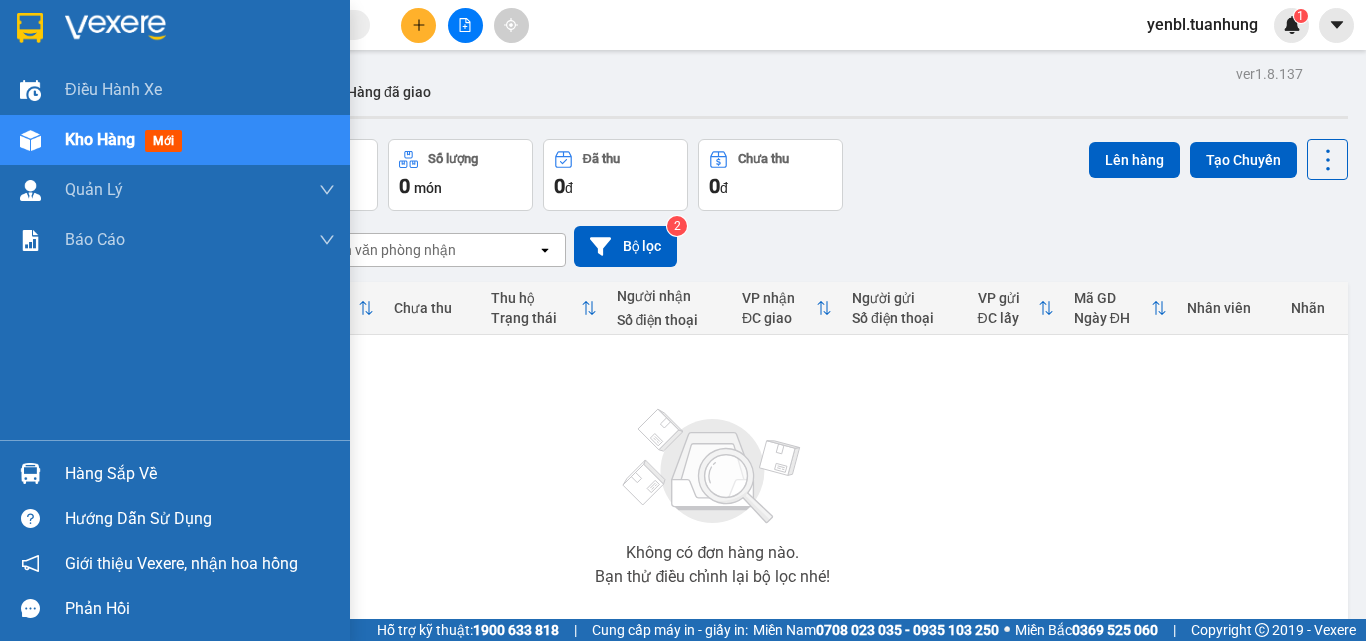 click on "Hàng sắp về" at bounding box center [200, 474] 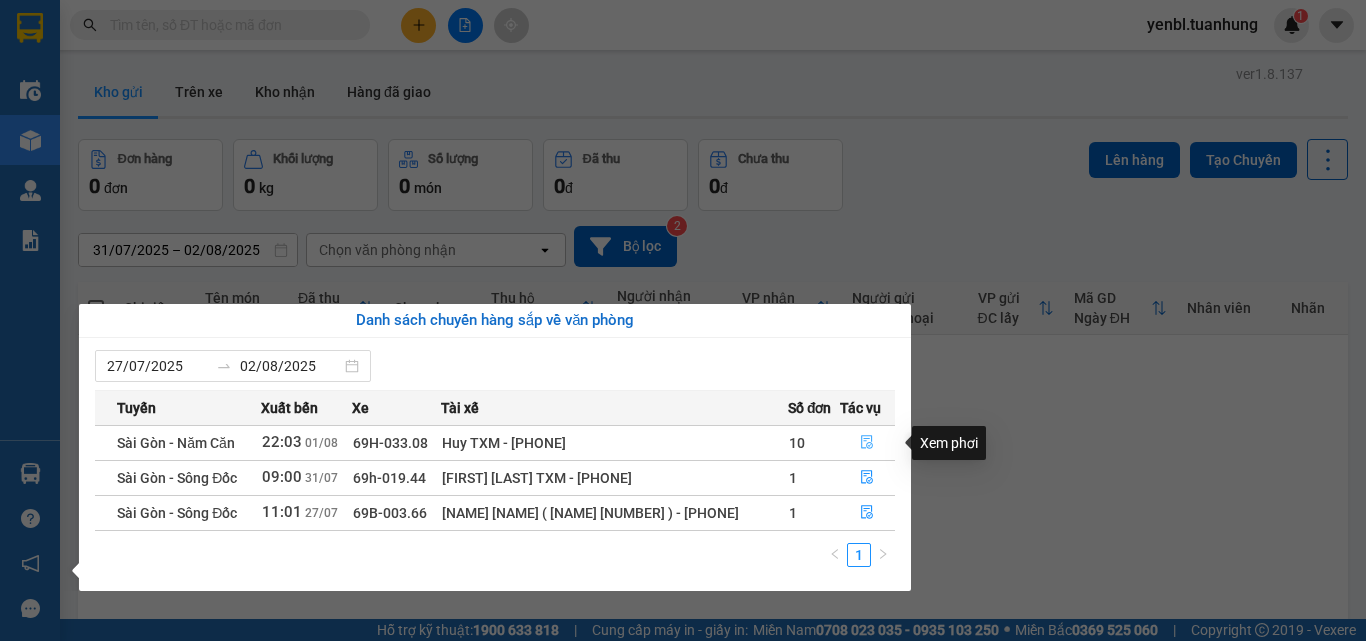 click 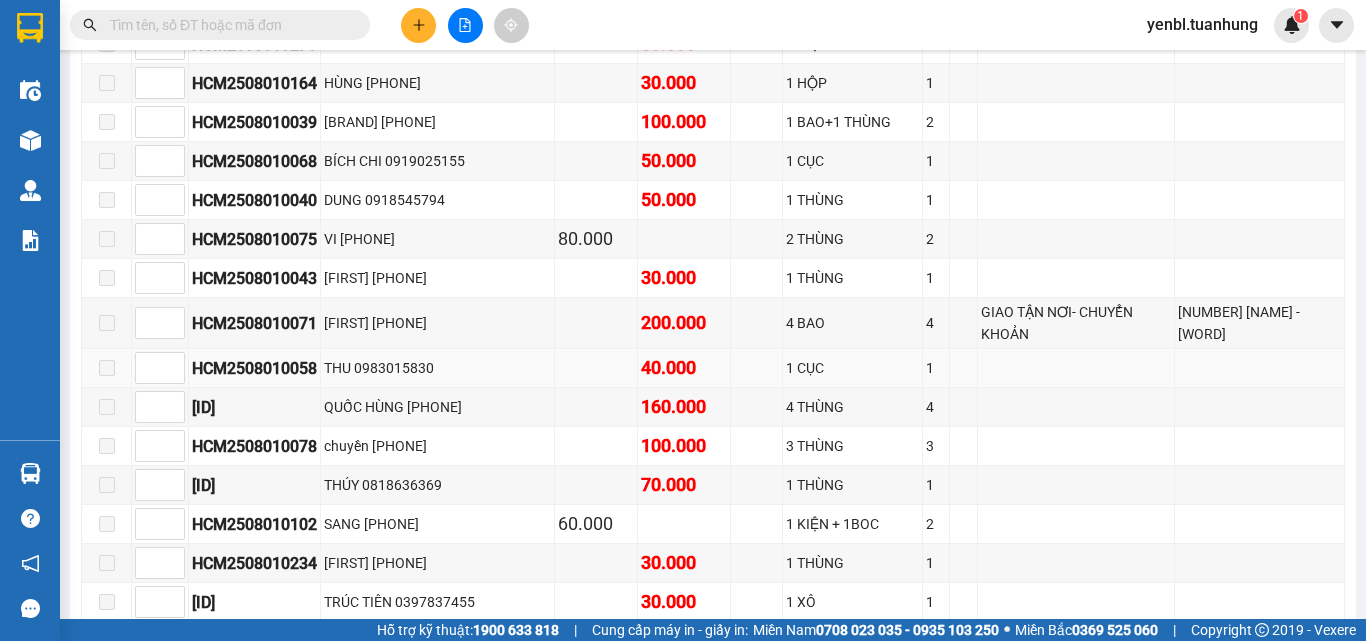 scroll, scrollTop: 1300, scrollLeft: 0, axis: vertical 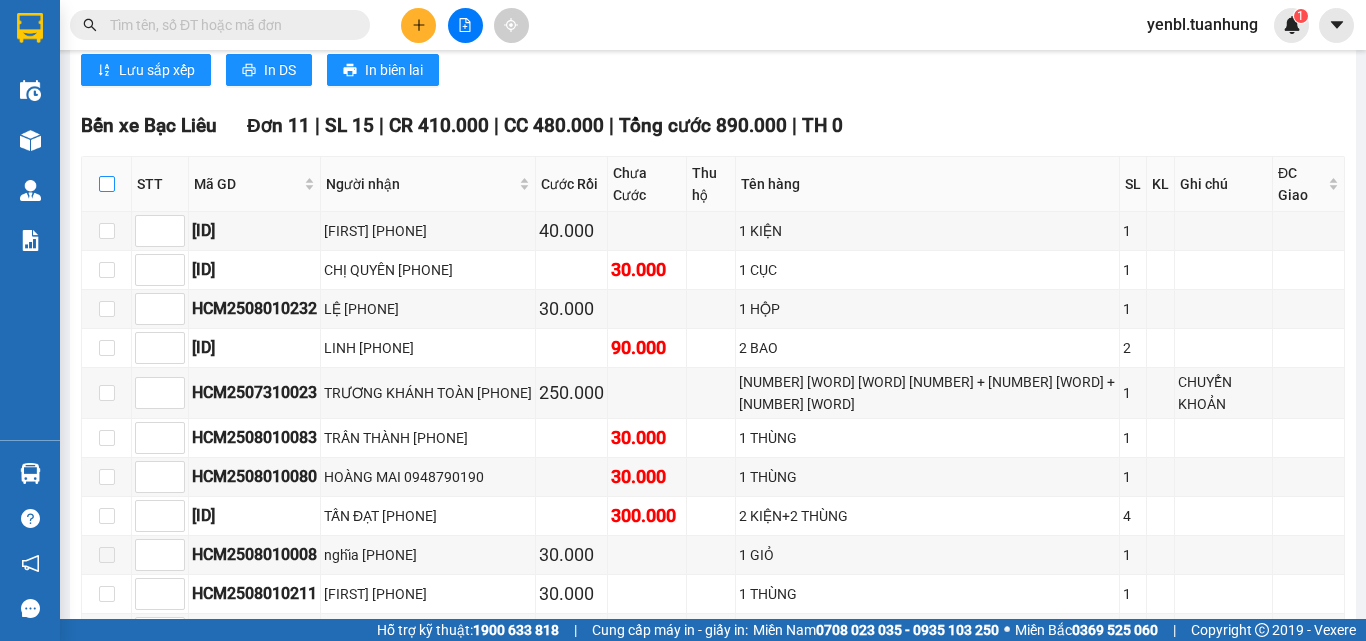 click at bounding box center [107, 184] 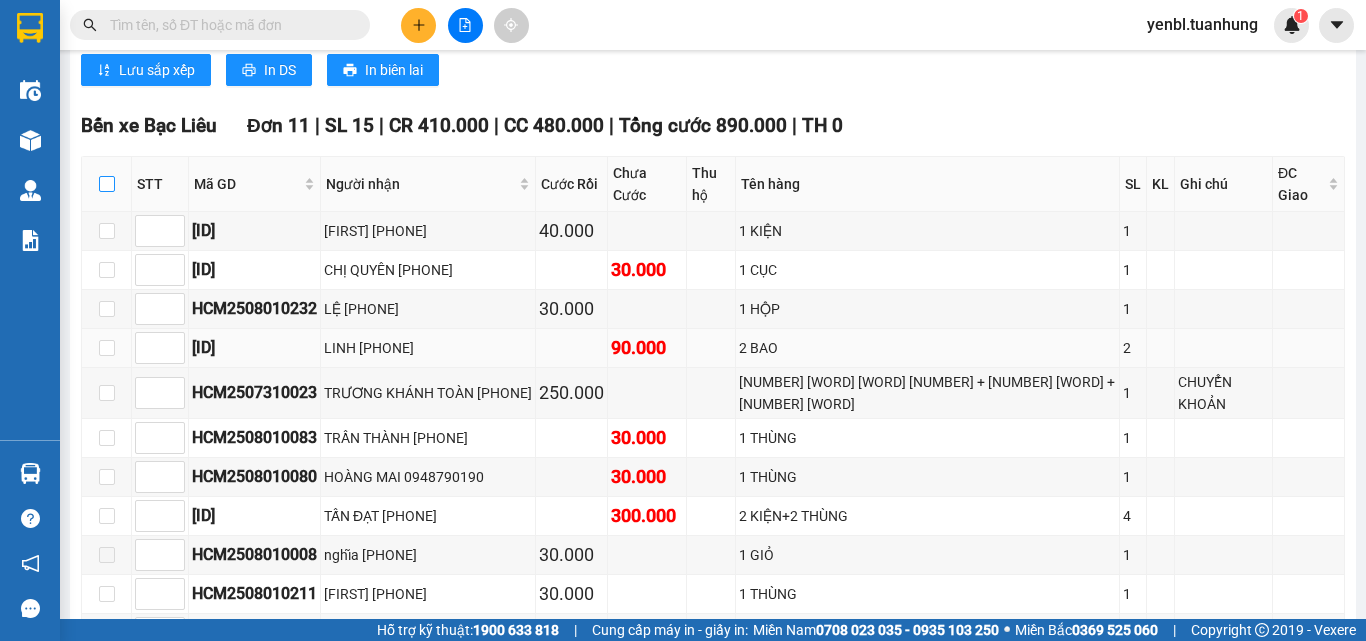 checkbox on "true" 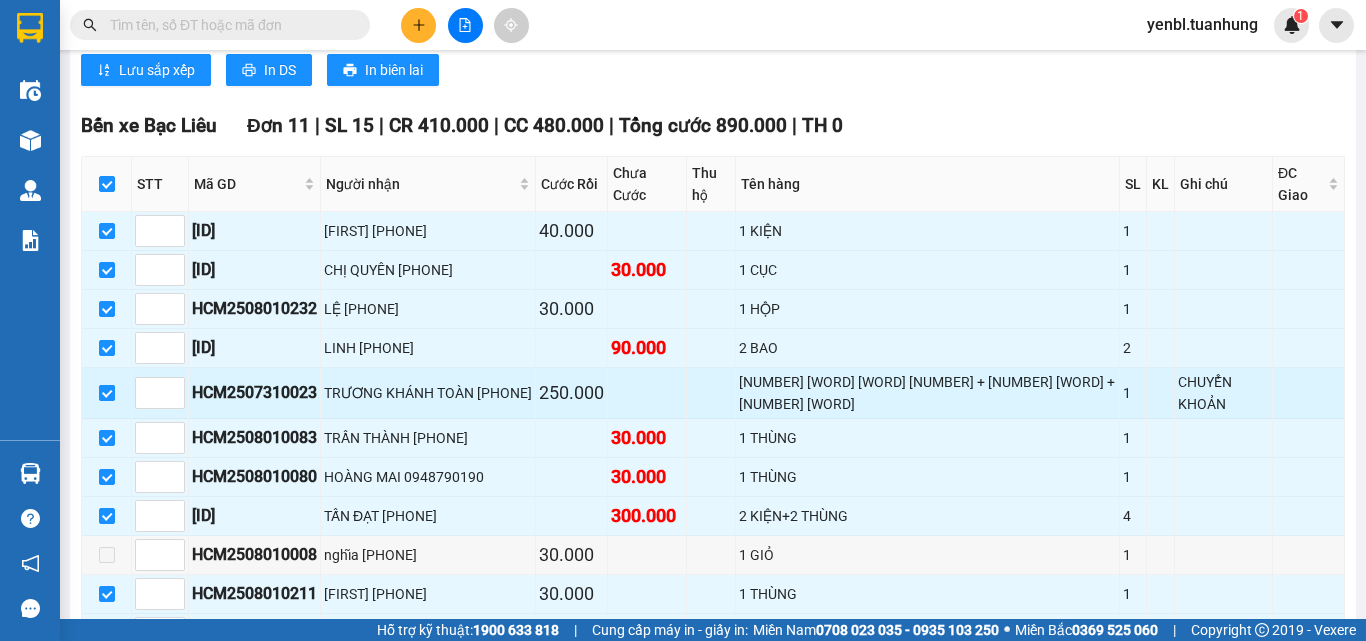 click at bounding box center [107, 393] 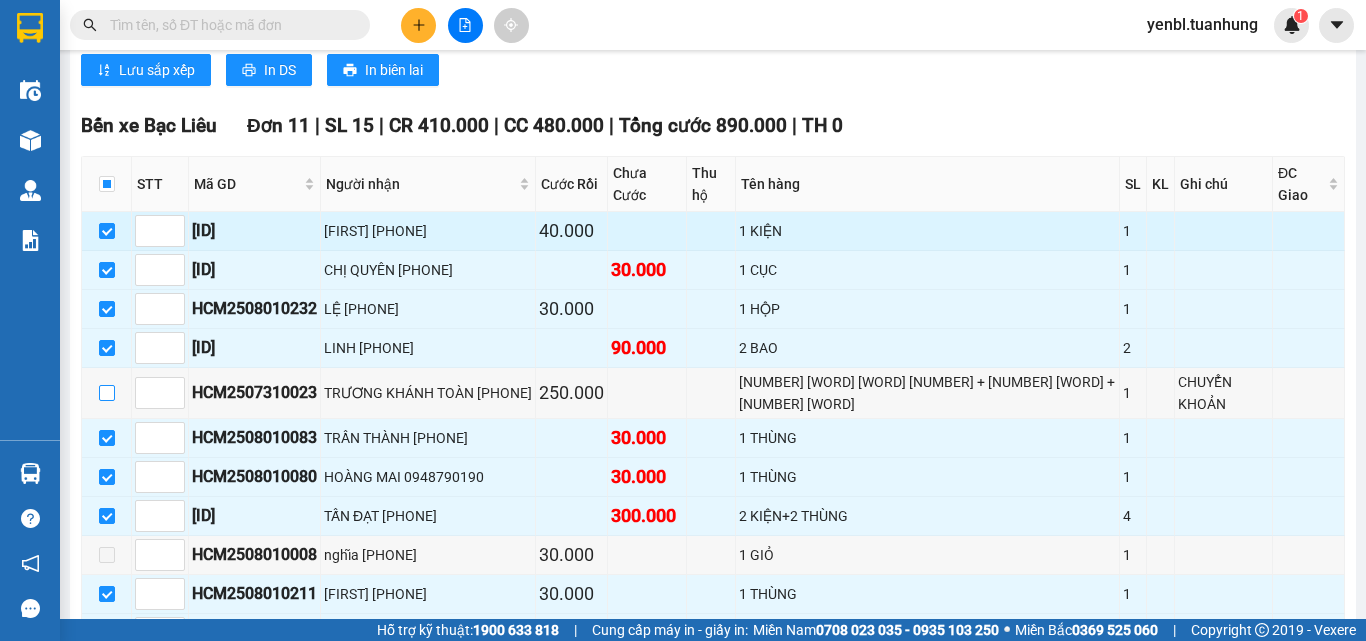 scroll, scrollTop: 9129, scrollLeft: 0, axis: vertical 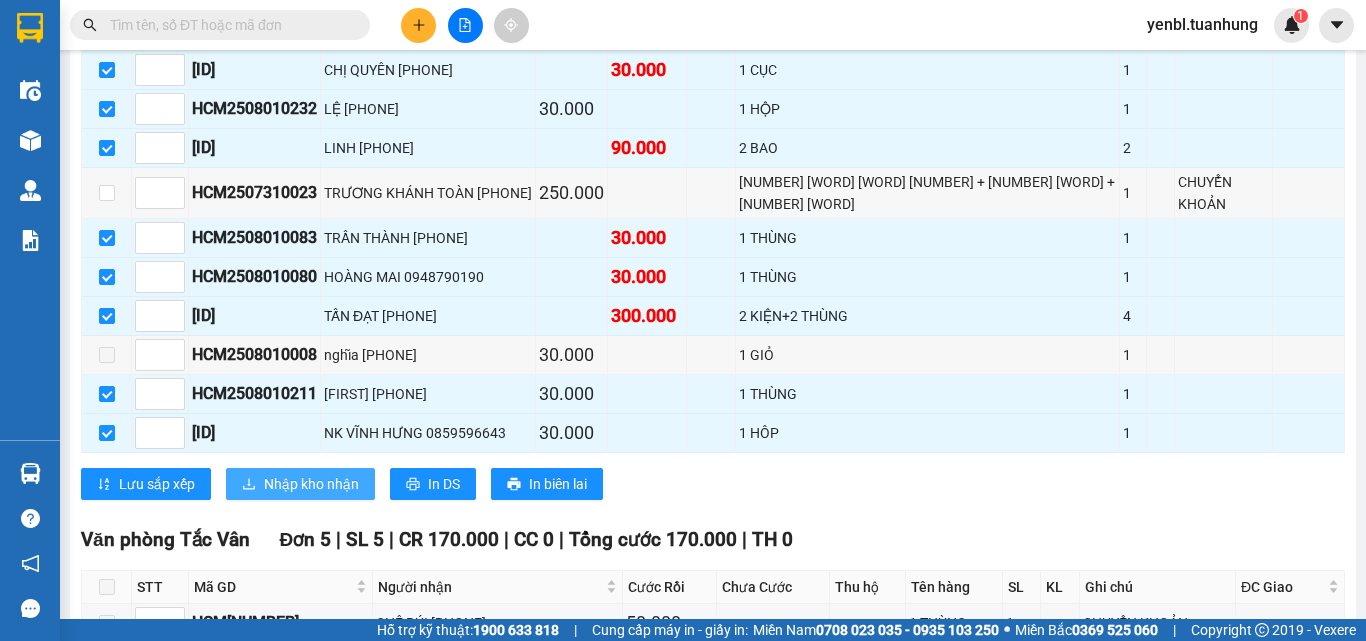 click on "Nhập kho nhận" at bounding box center [311, 484] 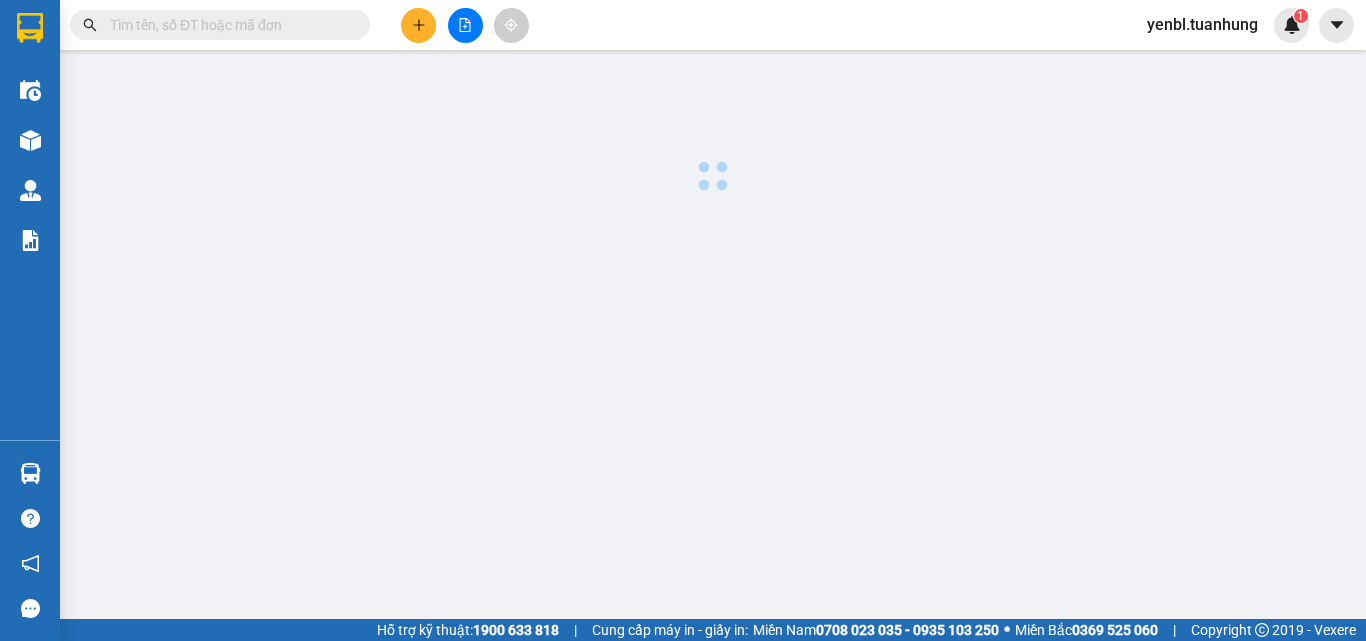 scroll, scrollTop: 0, scrollLeft: 0, axis: both 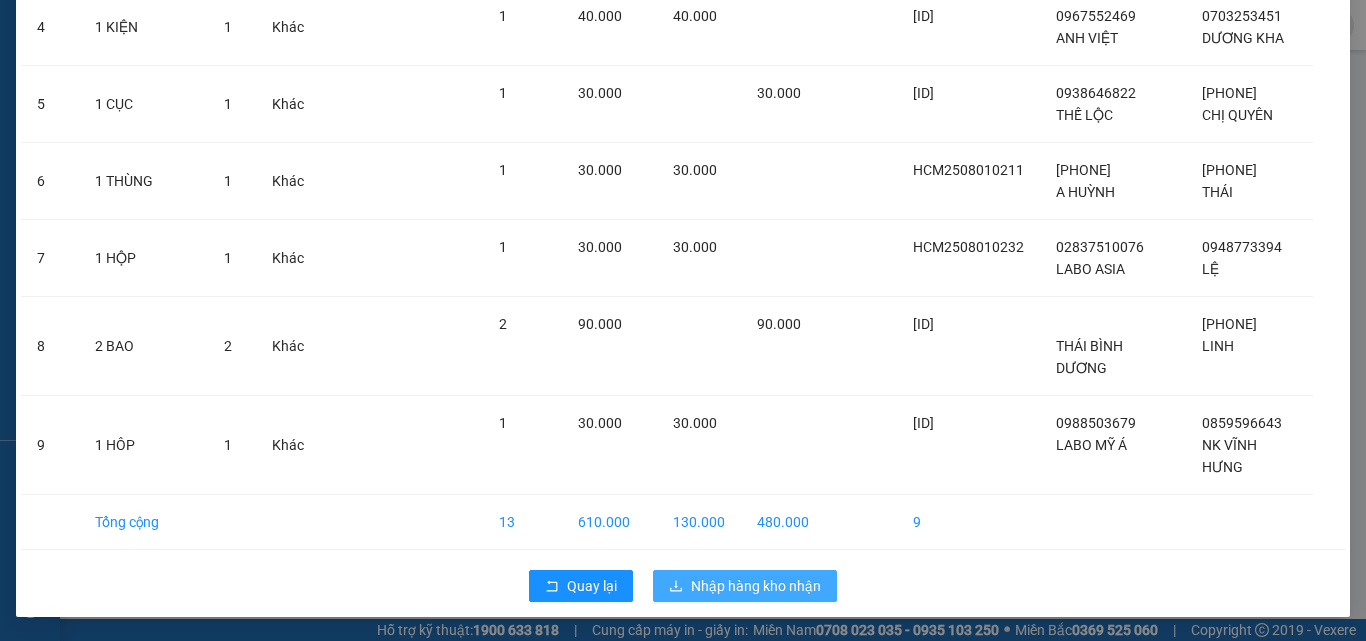 click on "Nhập hàng kho nhận" at bounding box center (756, 586) 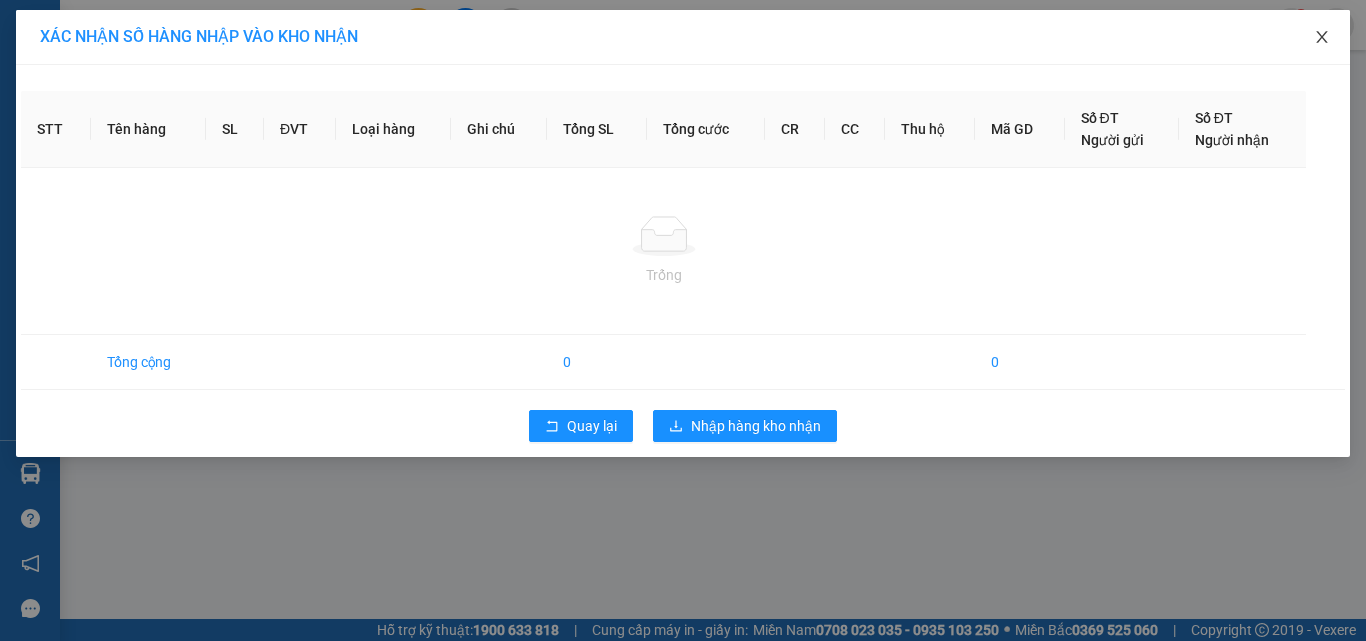 click at bounding box center (1322, 38) 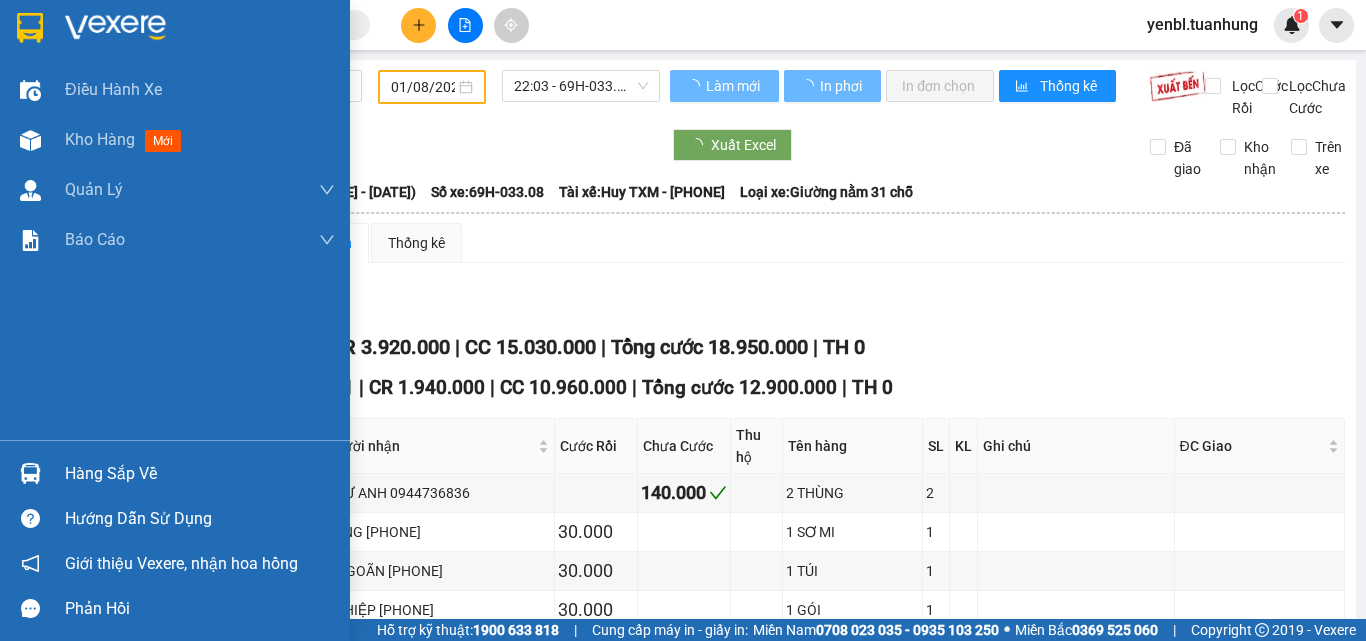 click on "Hàng sắp về" at bounding box center (175, 473) 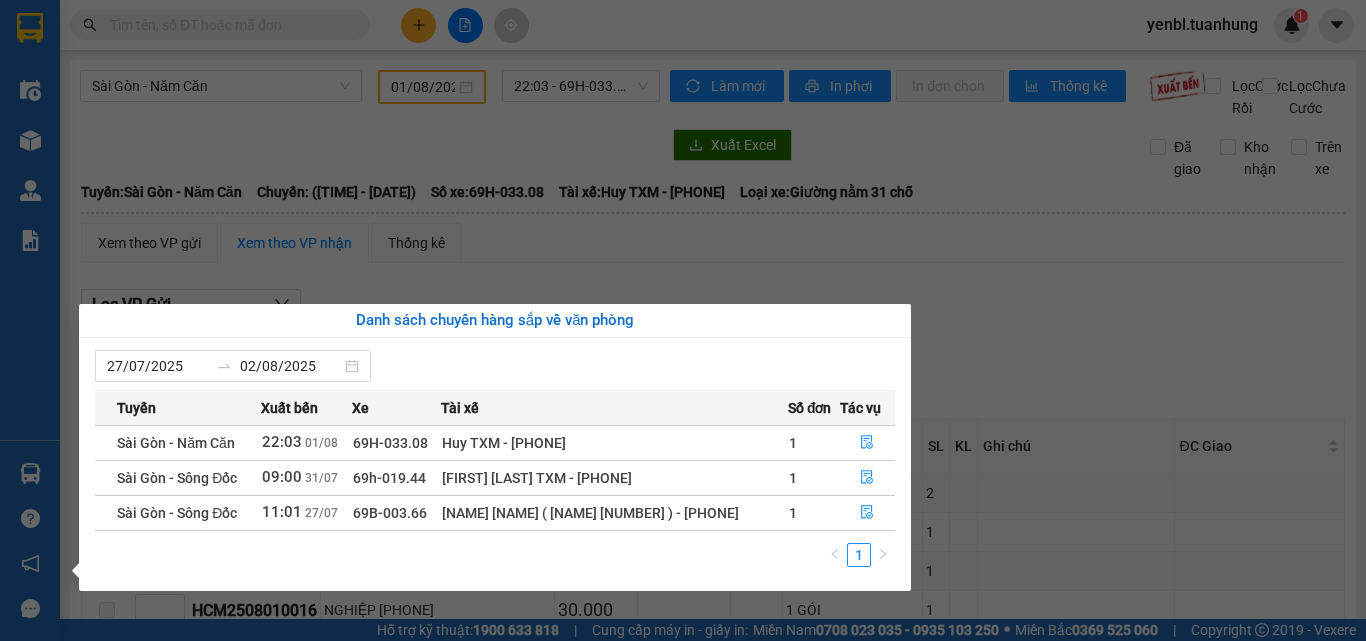 click on "Kết quả tìm kiếm ( 0 )  Bộ lọc  No Data yenbl.tuanhung 1     Điều hành xe     Kho hàng mới     Quản Lý Quản lý chuyến Quản lý khách hàng Quản lý khách hàng mới Quản lý giao nhận mới Quản lý kiểm kho     Báo cáo Báo cáo dòng tiền (nhân viên) Báo cáo dòng tiền (trạm) Hàng sắp về Hướng dẫn sử dụng Giới thiệu Vexere, nhận hoa hồng Phản hồi Phần mềm hỗ trợ bạn tốt chứ? Sài Gòn - Năm Căn [DATE] [TIME]     - 69H-033.08  Làm mới In phơi In đơn chọn Thống kê Lọc  Cước Rồi Lọc  Chưa Cước Xuất Excel Đã giao Kho nhận Trên xe Tuấn Hưng   [PHONE]   85 Lý Chiêu Hoàng [TIME] - [DATE] Tuyến:  Sài Gòn - Năm Căn Chuyến:   ([TIME] - [DATE]) Tài xế:  Huy TXM -  [PHONE]    Số xe:  69H-033.08 Loại xe:  Giường nằm 31 chỗ Tuyến:  Sài Gòn - Năm Căn Chuyến:   ([TIME] - [DATE]) Số xe:  69H-033.08 Tài xế:  Huy TXM -  [PHONE]  TỔNG" at bounding box center (683, 320) 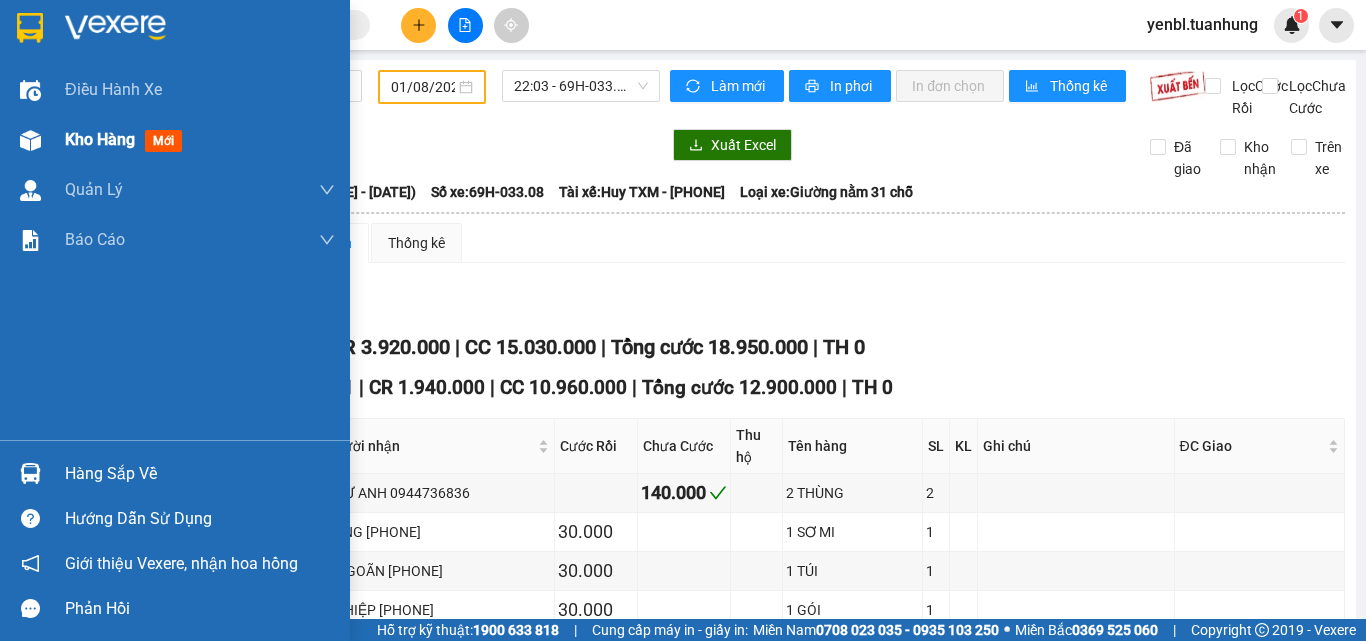 click on "Kho hàng" at bounding box center [100, 139] 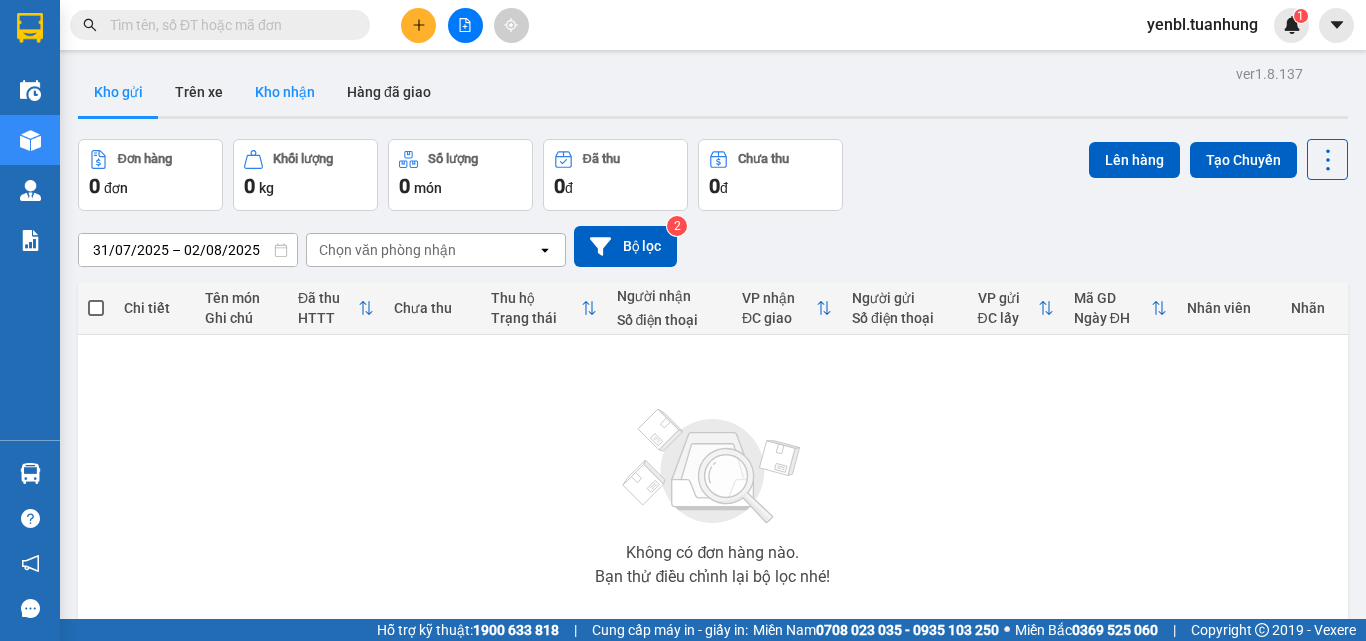 click on "Kho nhận" at bounding box center (285, 92) 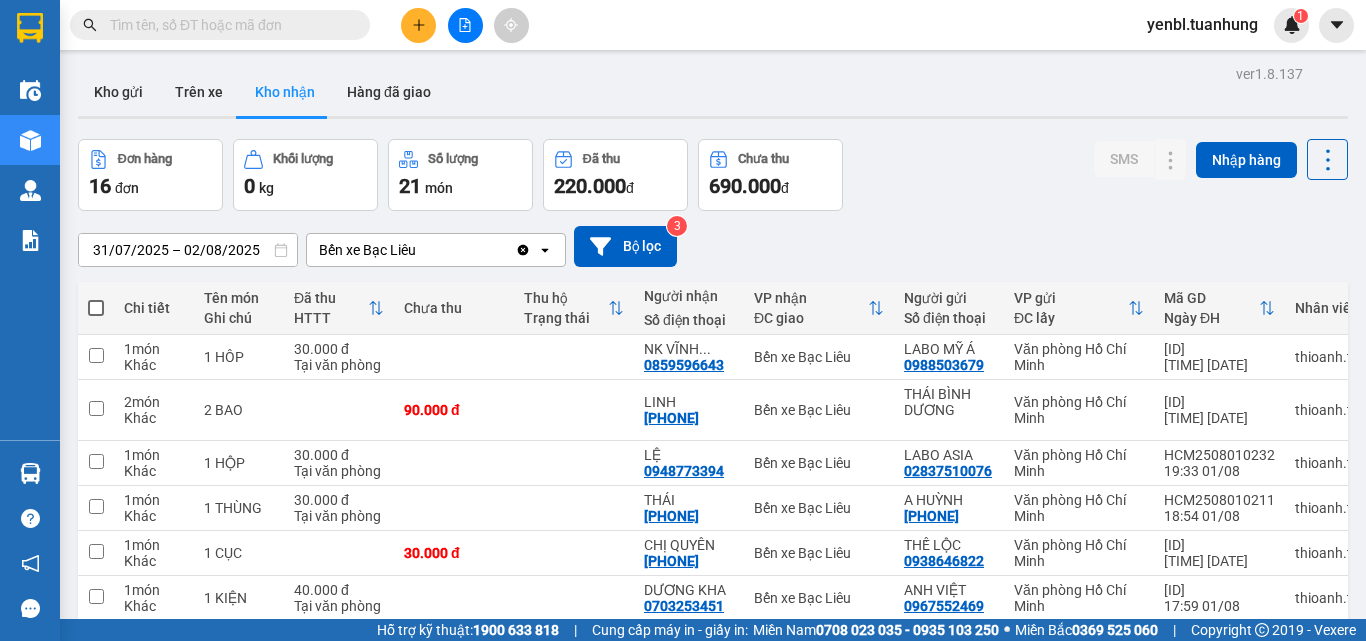 scroll, scrollTop: 272, scrollLeft: 0, axis: vertical 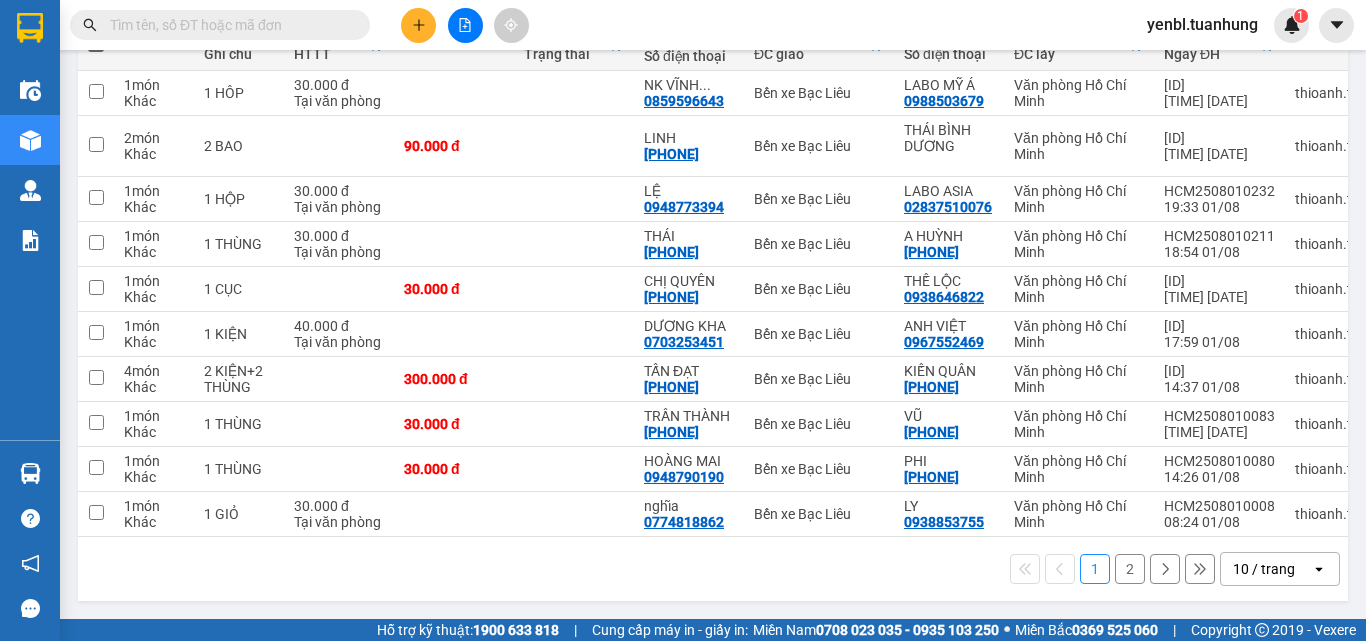 click on "2" at bounding box center (1130, 569) 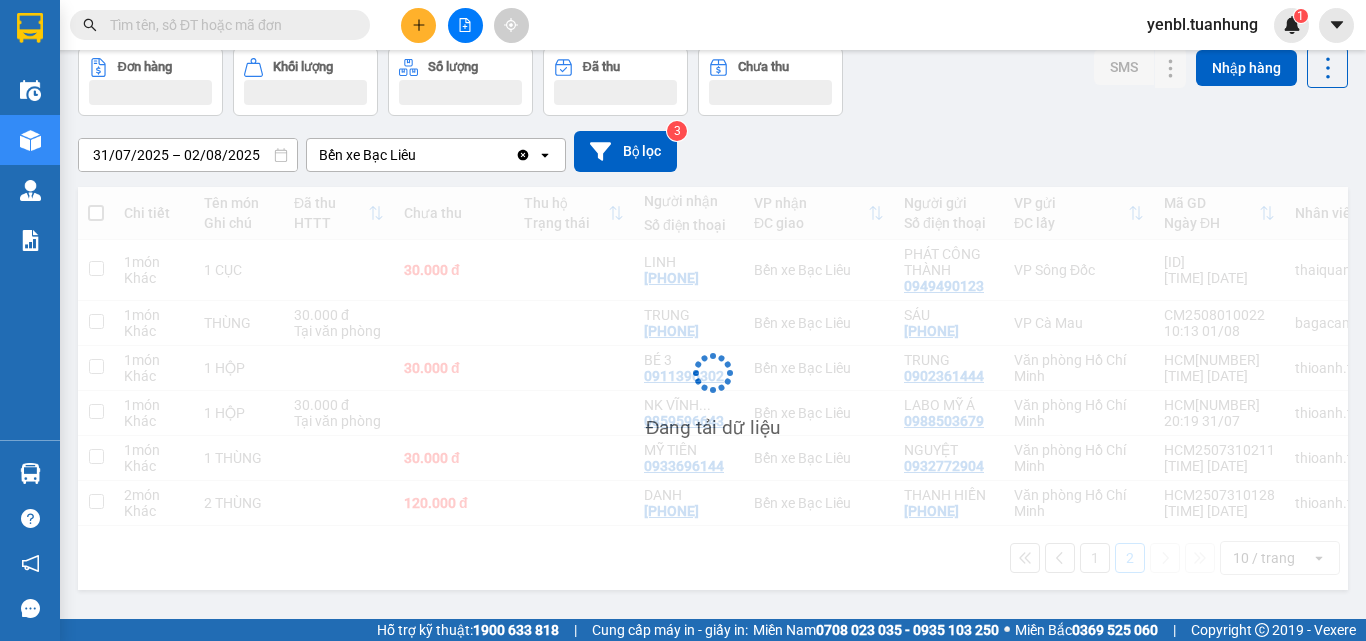 scroll, scrollTop: 92, scrollLeft: 0, axis: vertical 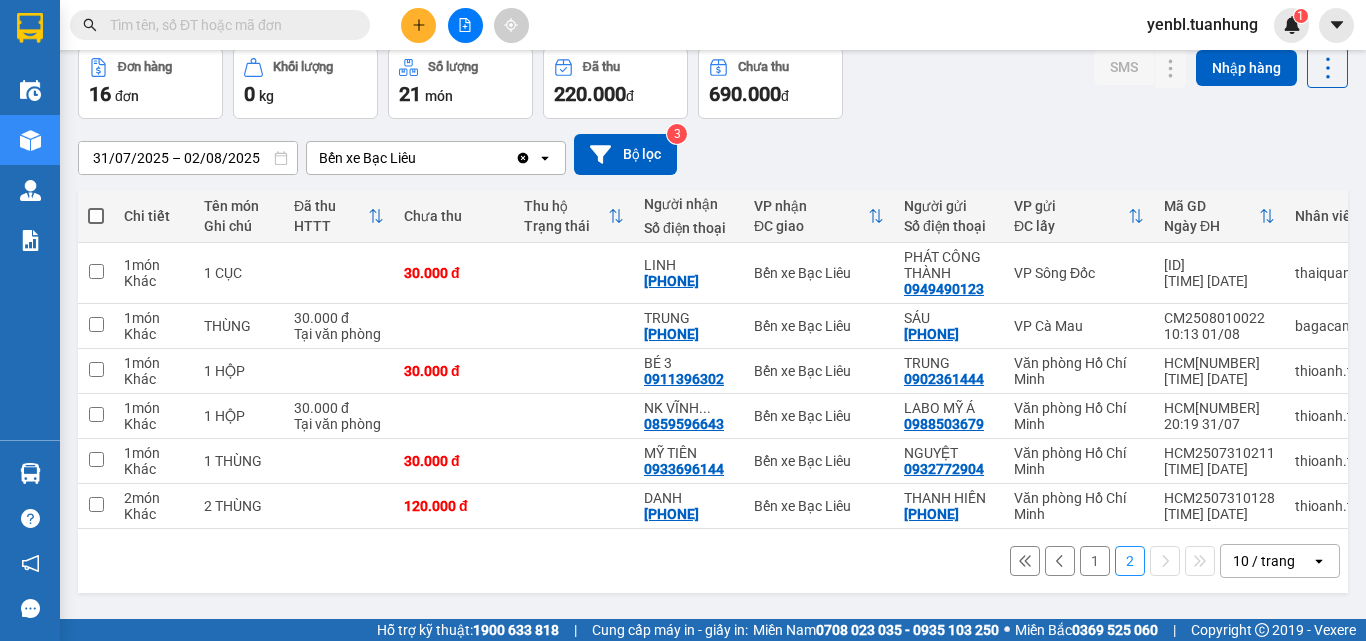 type 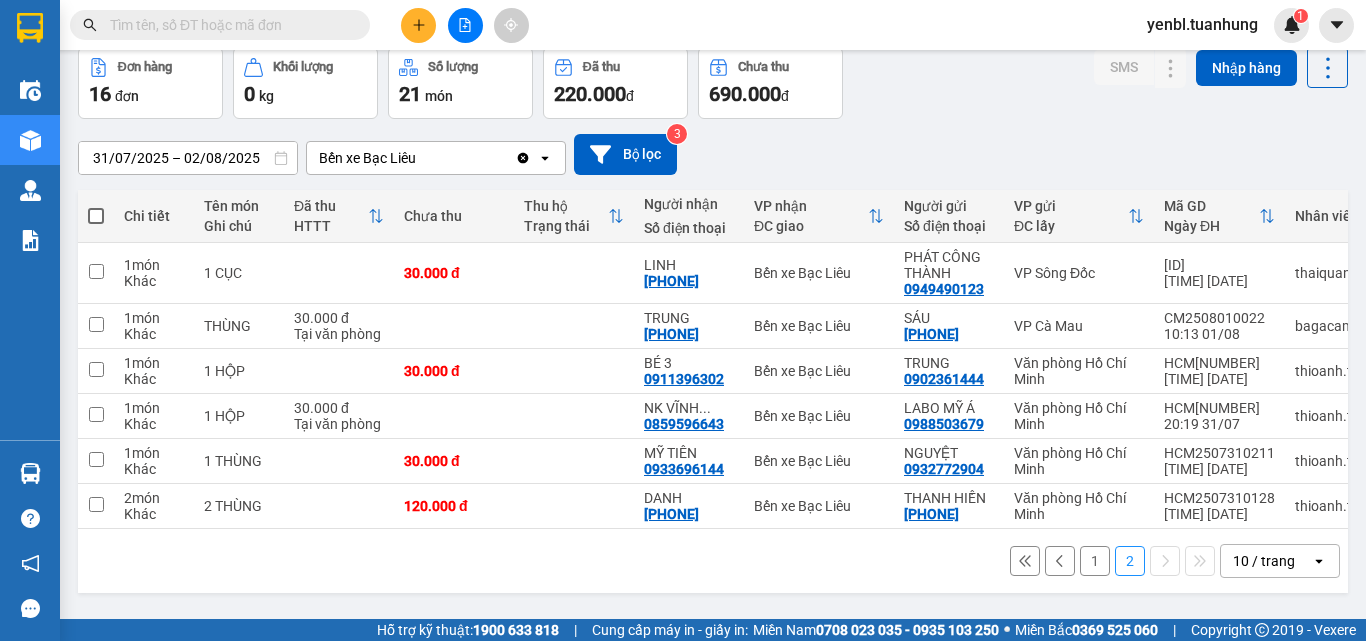 click on "2" at bounding box center (1130, 561) 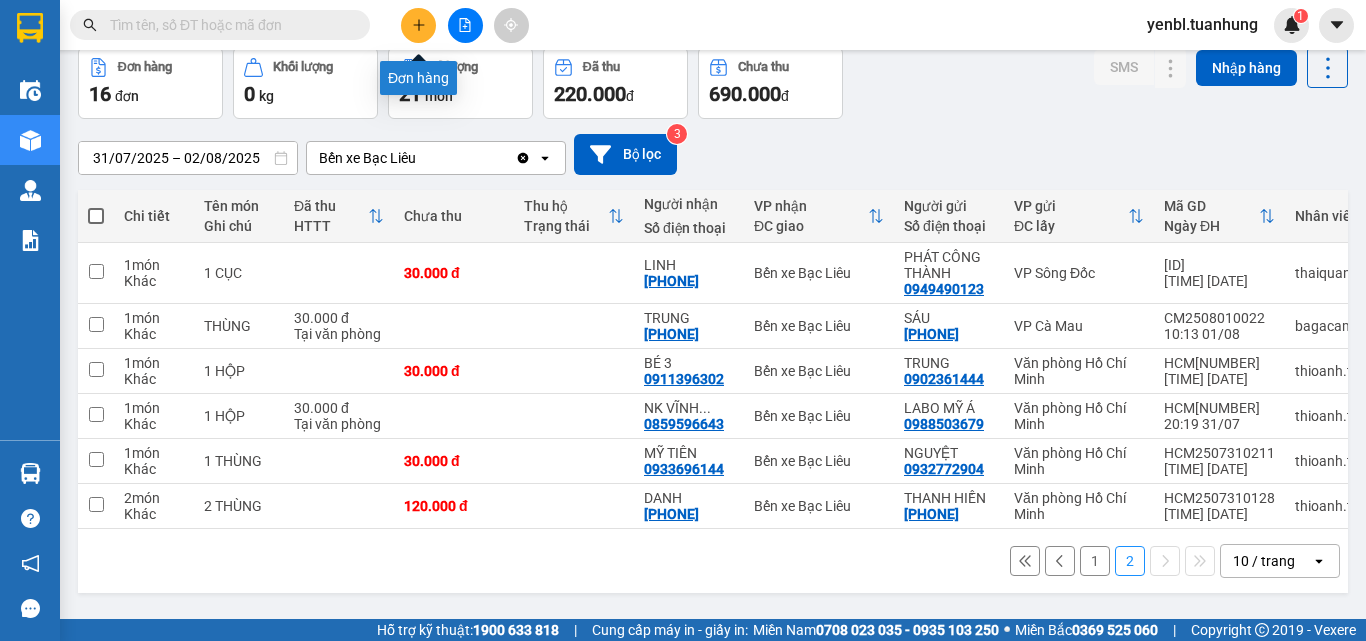 click 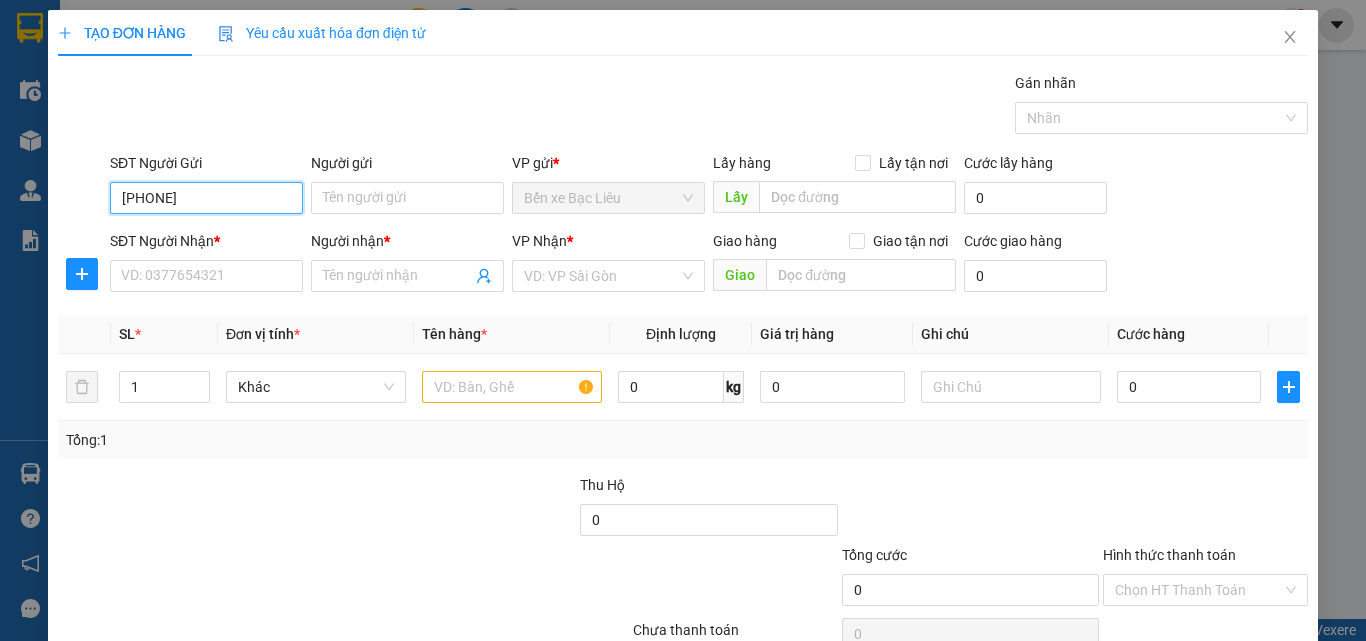 type on "[PHONE]" 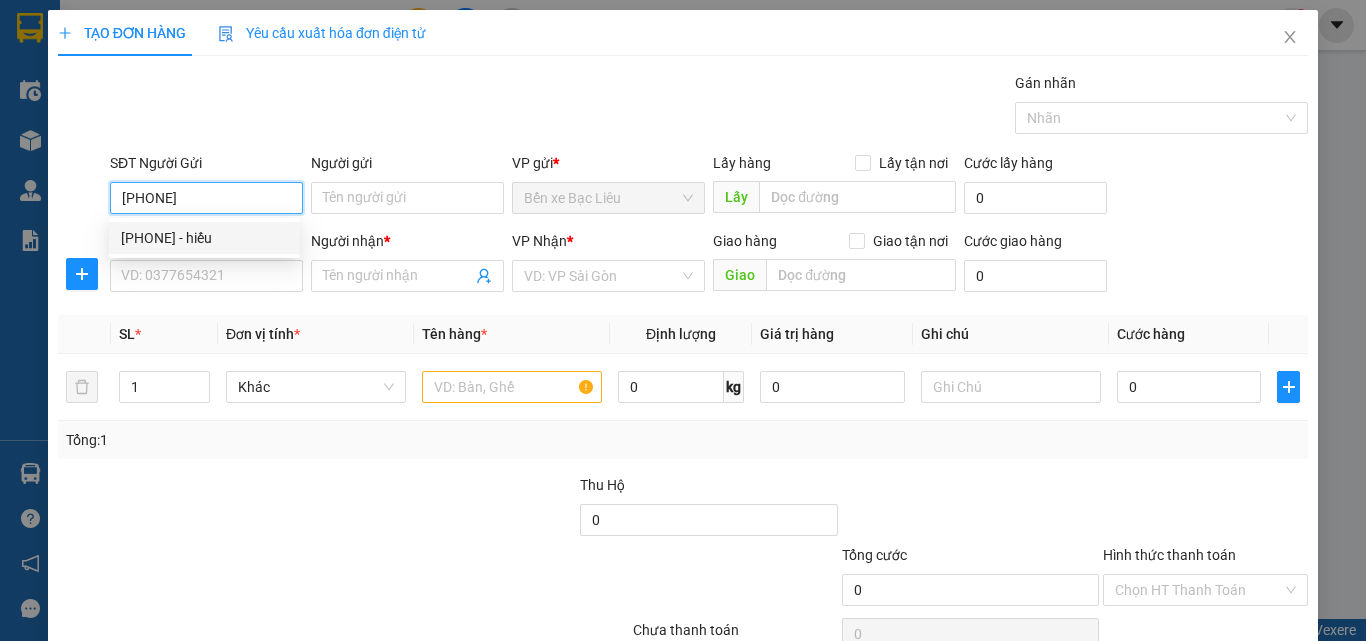 click on "[PHONE] - hiếu" at bounding box center [204, 238] 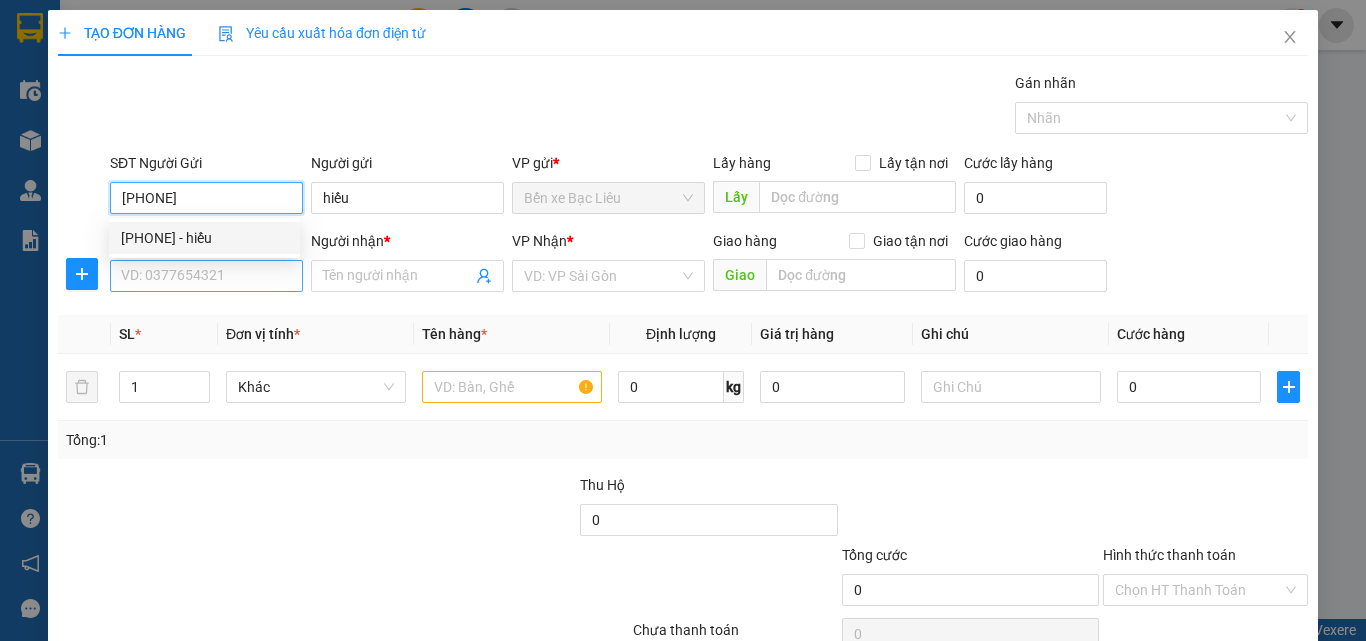 type on "[PHONE]" 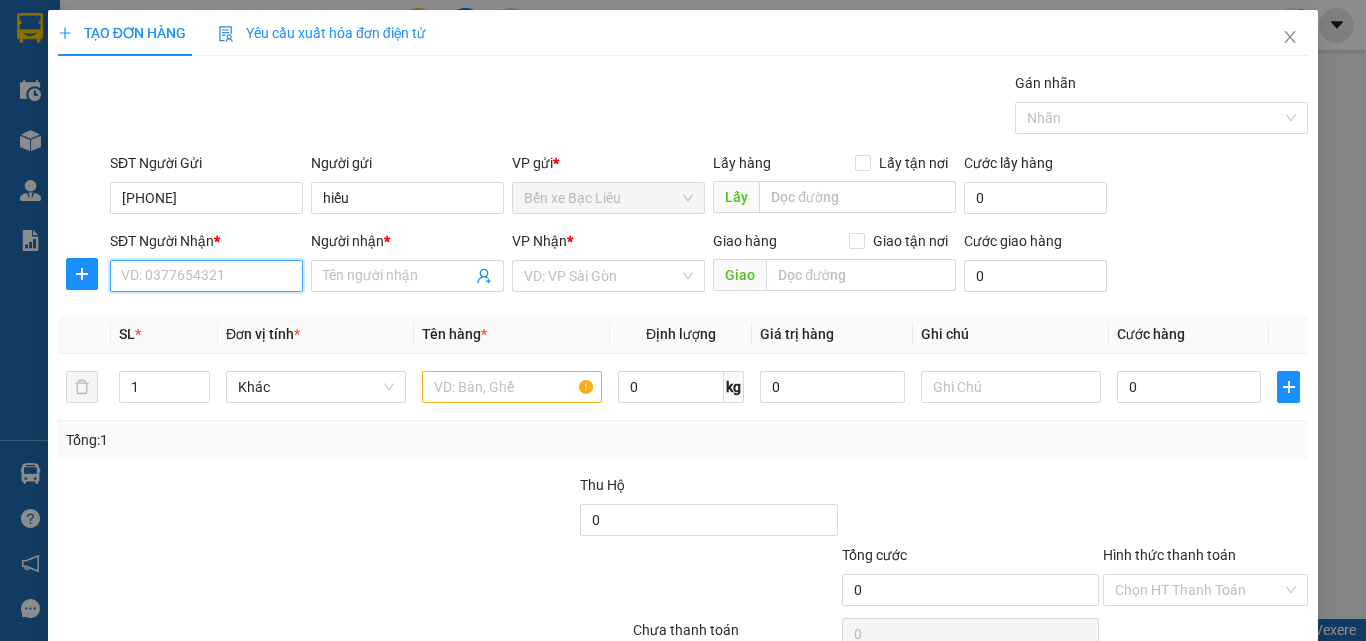 click on "SĐT Người Nhận  *" at bounding box center [206, 276] 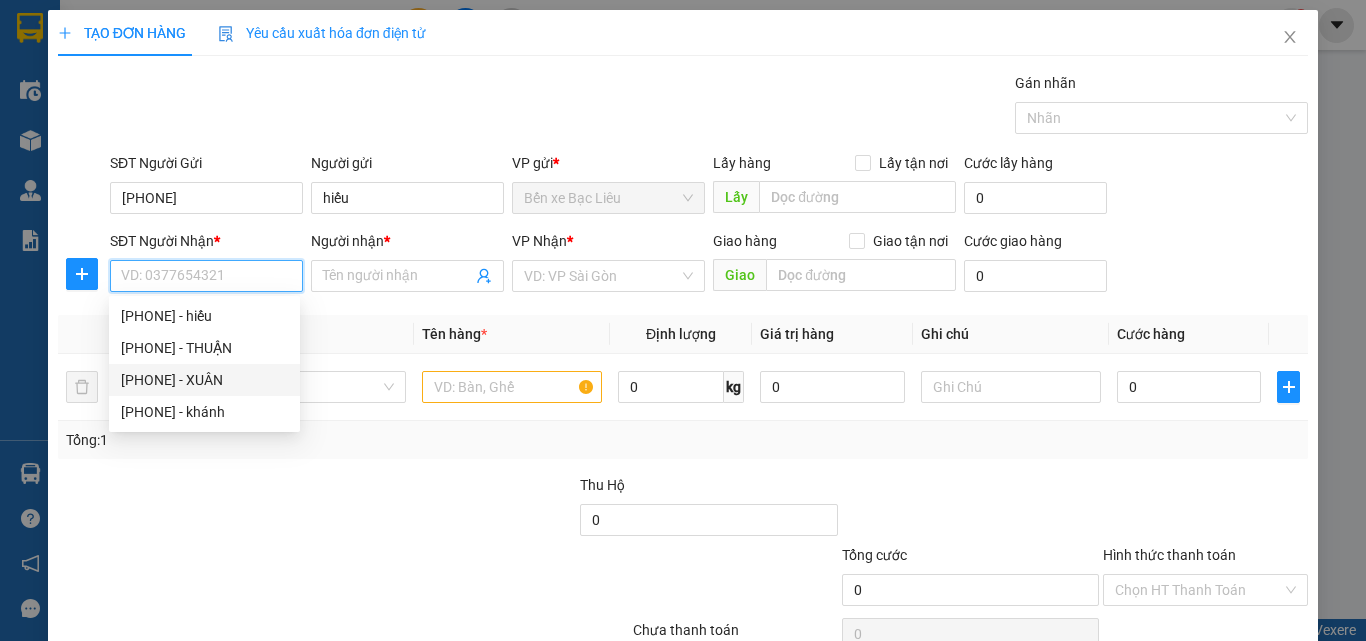click on "[PHONE] - XUÂN" at bounding box center (204, 380) 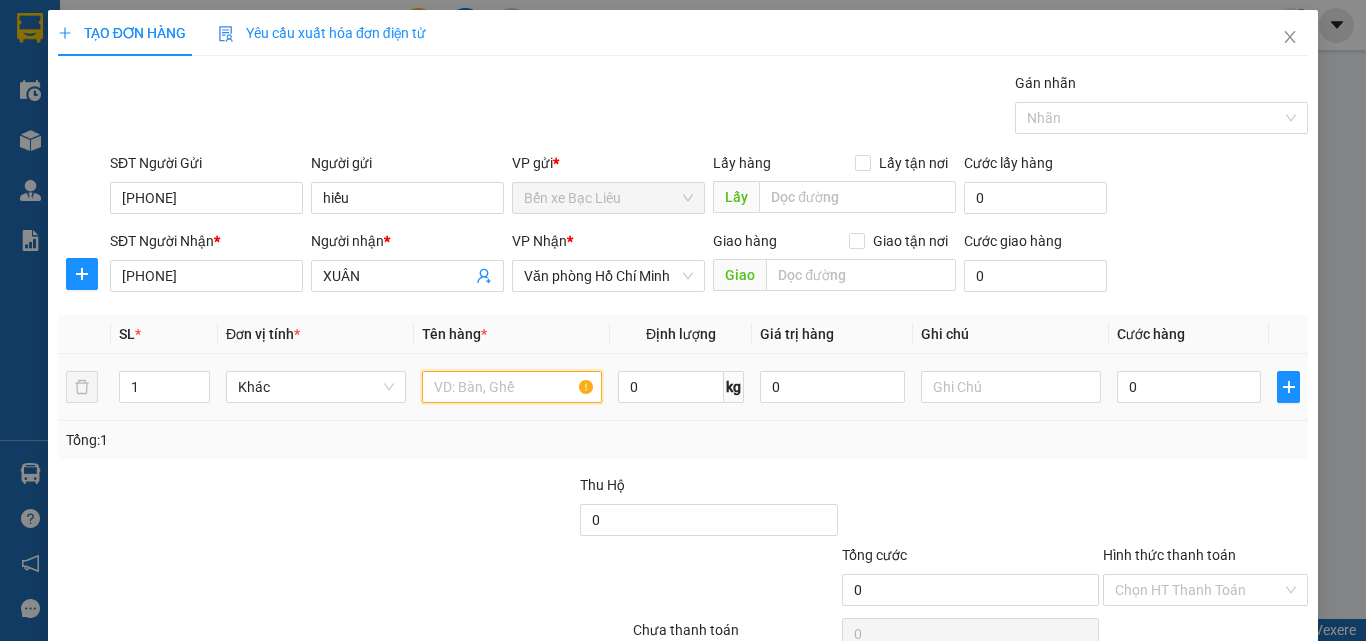 click at bounding box center [512, 387] 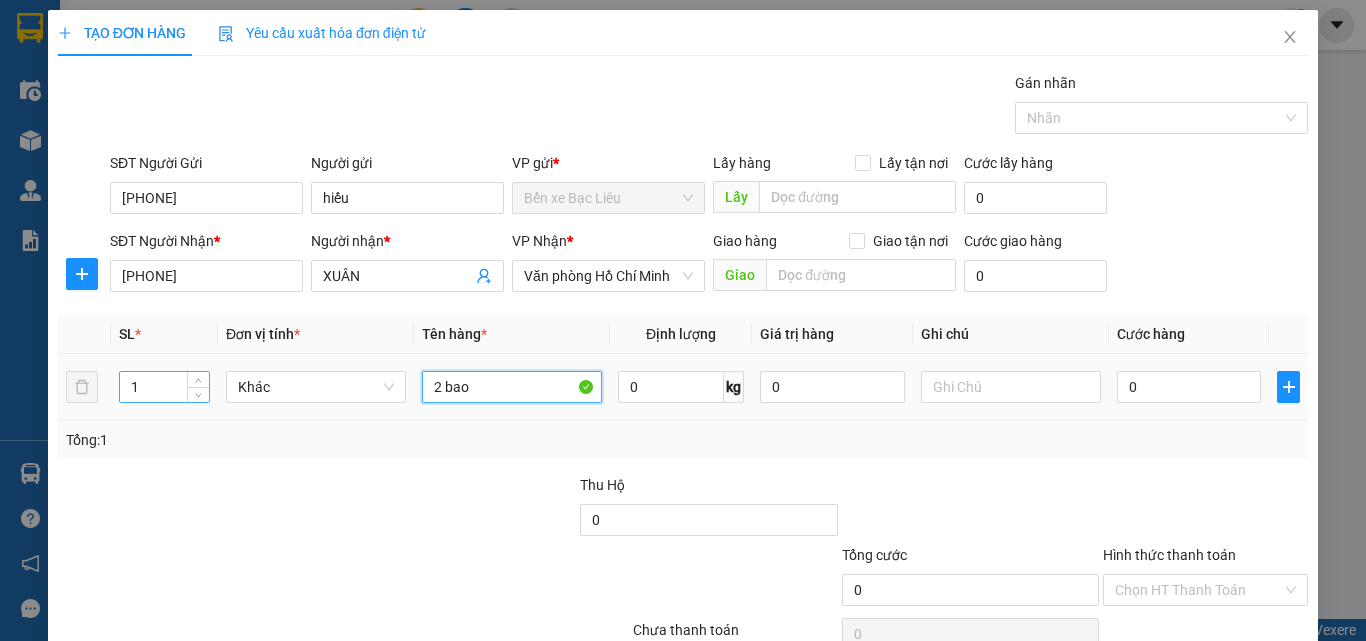 type on "2 bao" 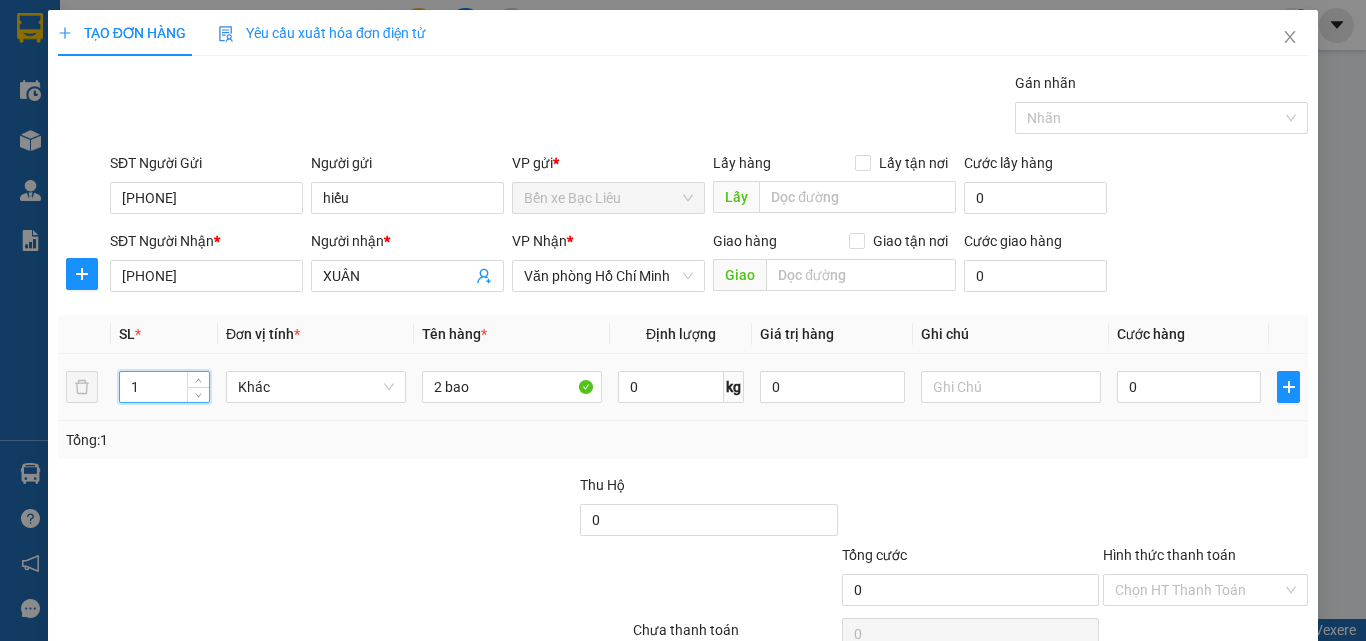 drag, startPoint x: 174, startPoint y: 379, endPoint x: 95, endPoint y: 413, distance: 86.00581 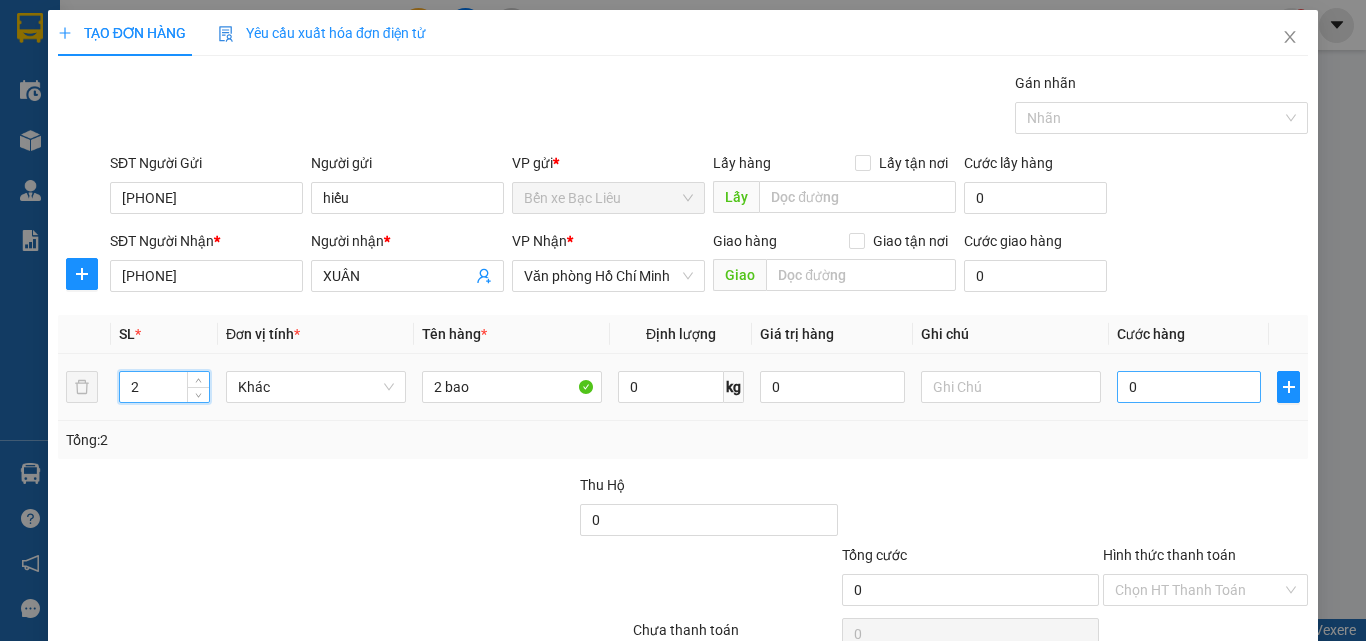 type on "2" 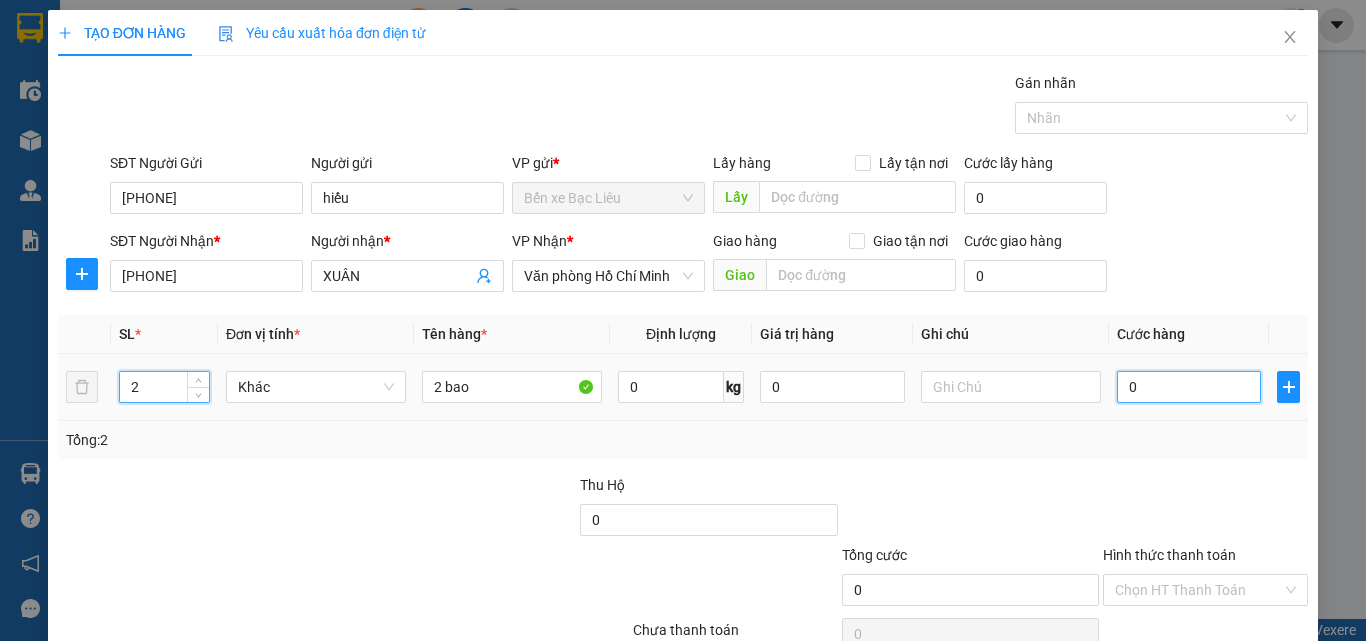 click on "0" at bounding box center [1189, 387] 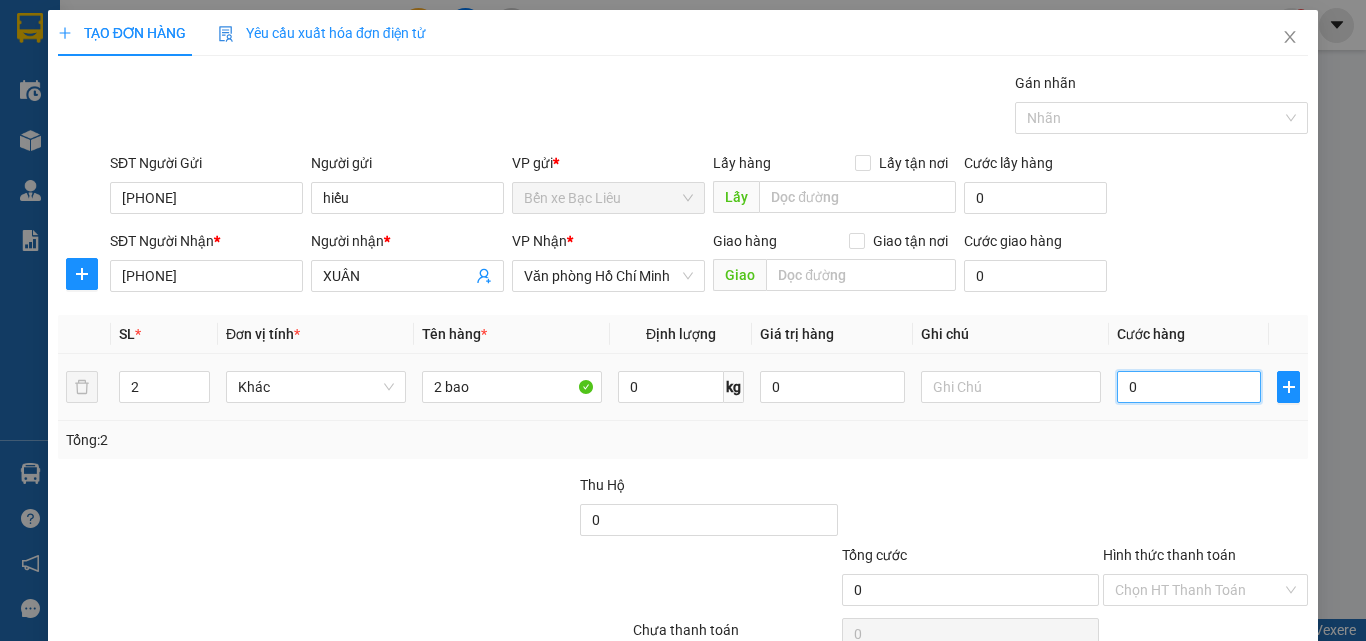 type on "8" 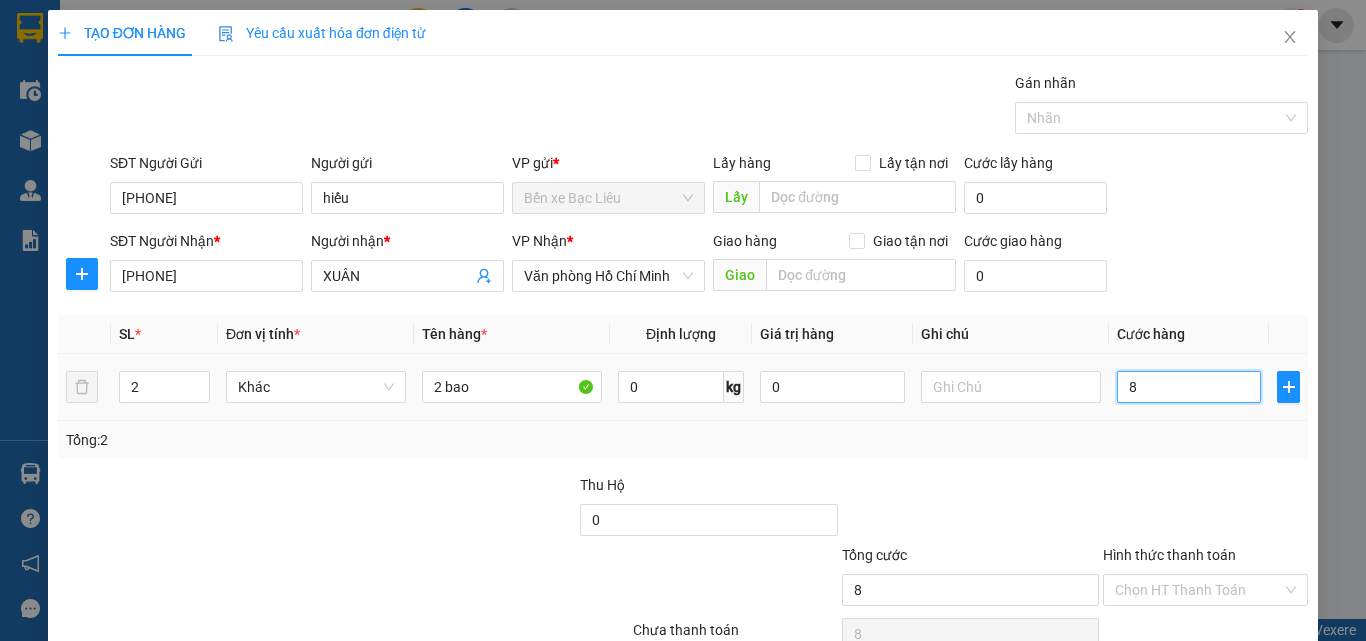 type on "80" 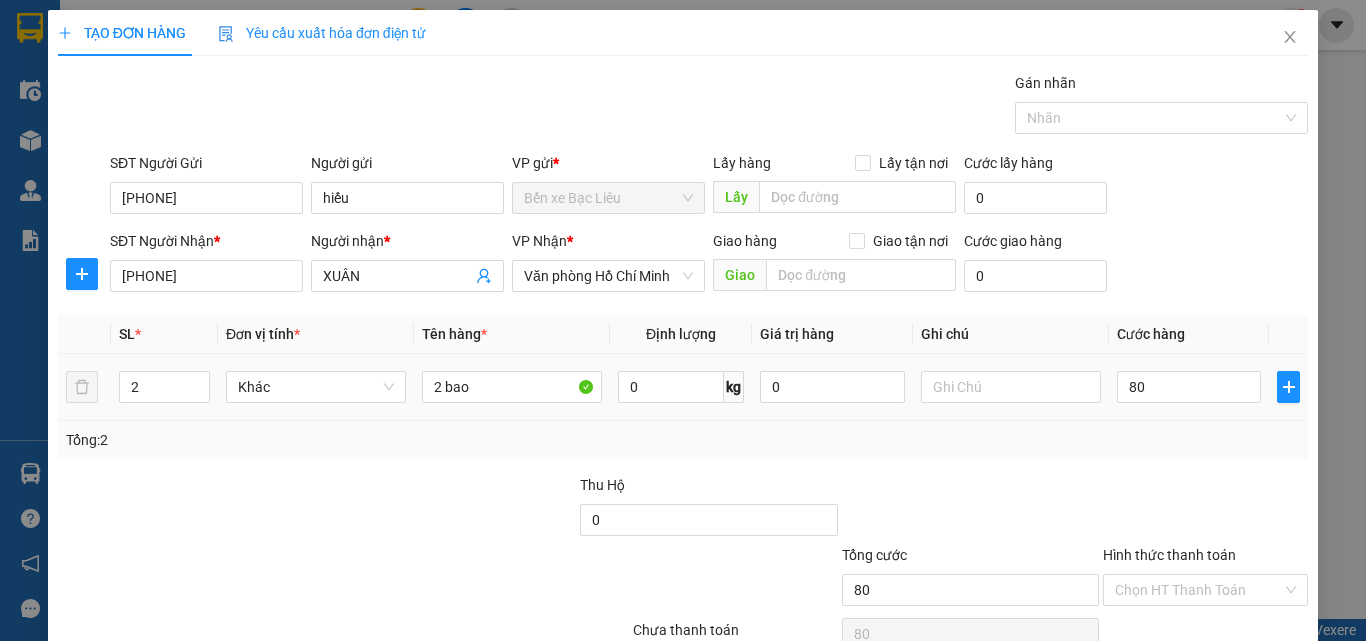 type on "80.000" 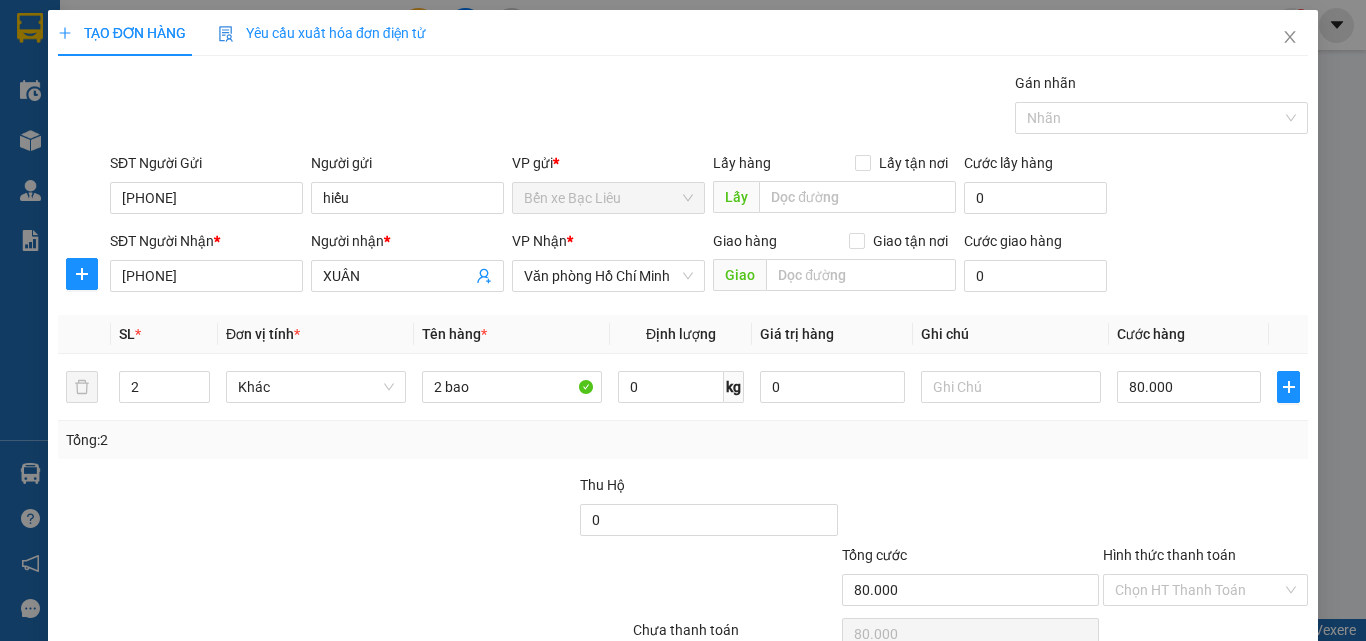 click on "Tổng:  2" at bounding box center [683, 440] 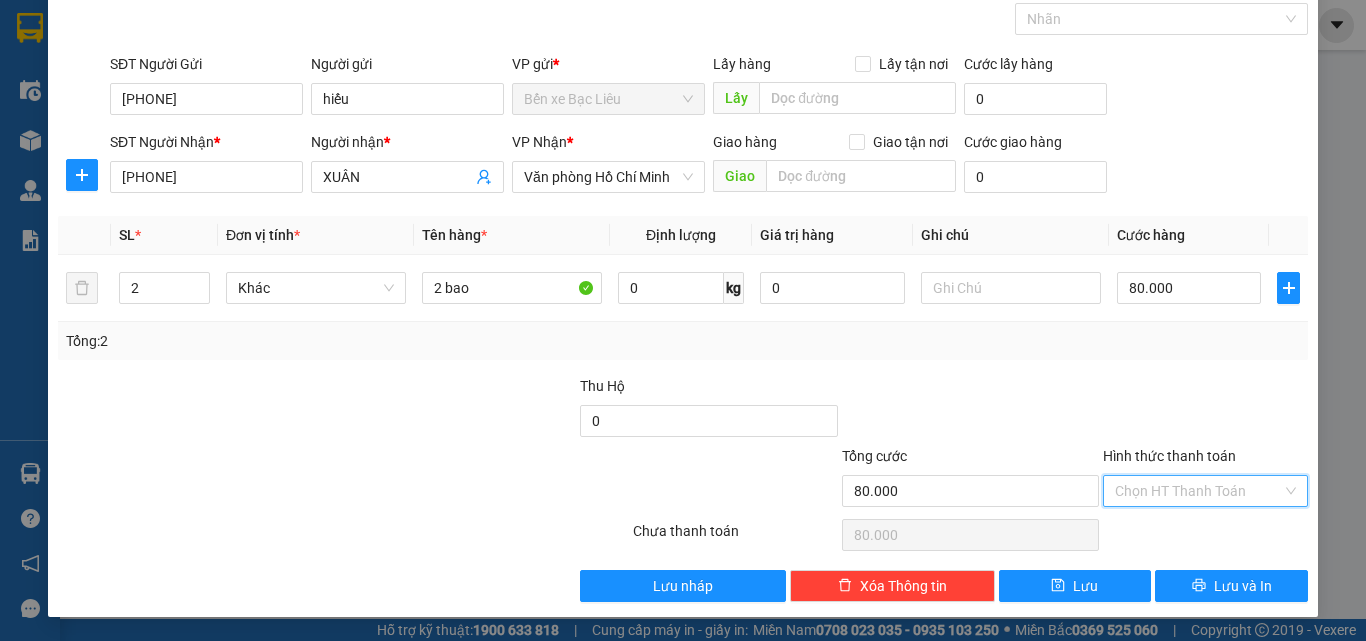 click on "Hình thức thanh toán" at bounding box center (1198, 491) 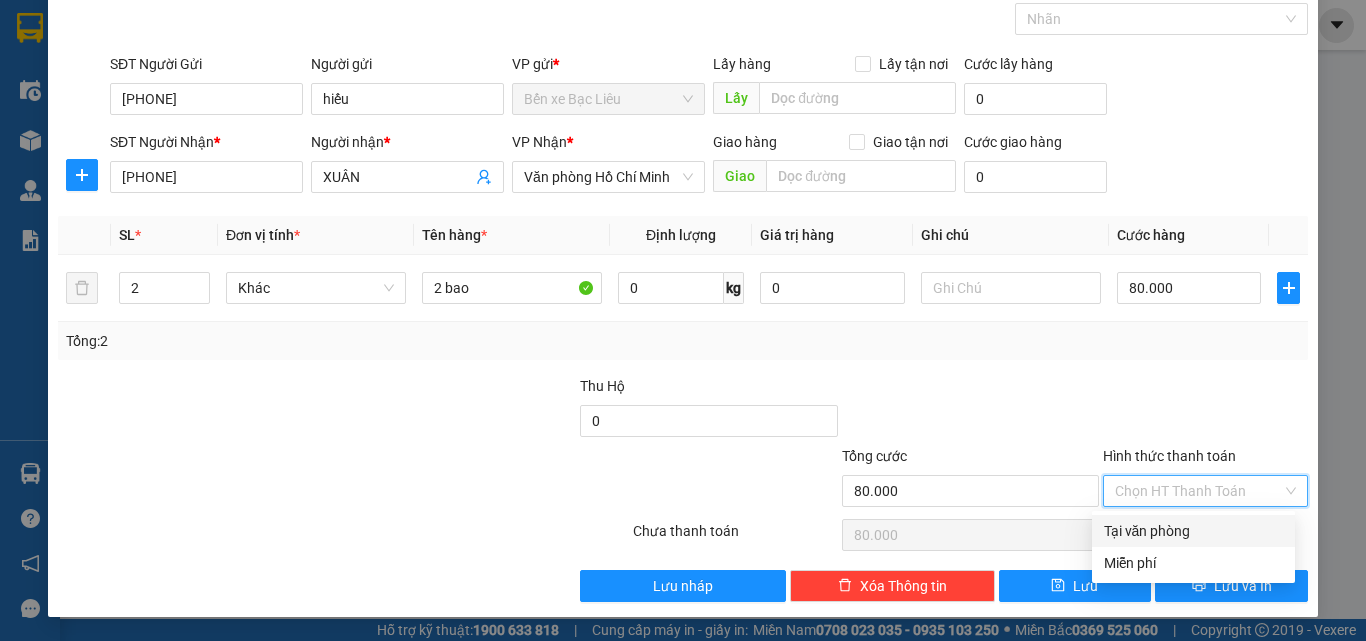 click on "Transit Pickup Surcharge Ids Transit Deliver Surcharge Ids Transit Deliver Surcharge Transit Deliver Surcharge Gói vận chuyển  * Tiêu chuẩn Gán nhãn   Nhãn SĐT Người Gửi [PHONE] Người gửi hiếu VP gửi  * Bến xe Bạc Liêu Lấy hàng Lấy tận nơi Lấy Cước lấy hàng 0 SĐT Người Nhận  * [PHONE] Người nhận  * XUÂN VP Nhận  * Văn phòng Hồ Chí Minh Giao hàng Giao tận nơi Giao Cước giao hàng 0 SL  * Đơn vị tính  * Tên hàng  * Định lượng Giá trị hàng Ghi chú Cước hàng                   2 Khác 2 bao 0 kg 0 80.000 Tổng:  2 Thu Hộ 0 Tổng cước 80.000 Hình thức thanh toán Chọn HT Thanh Toán Số tiền thu trước 0 Chưa thanh toán 80.000 Chọn HT Thanh Toán Lưu nháp Xóa Thông tin Lưu Lưu và In Tại văn phòng Miễn phí Tại văn phòng Miễn phí" at bounding box center [683, 287] 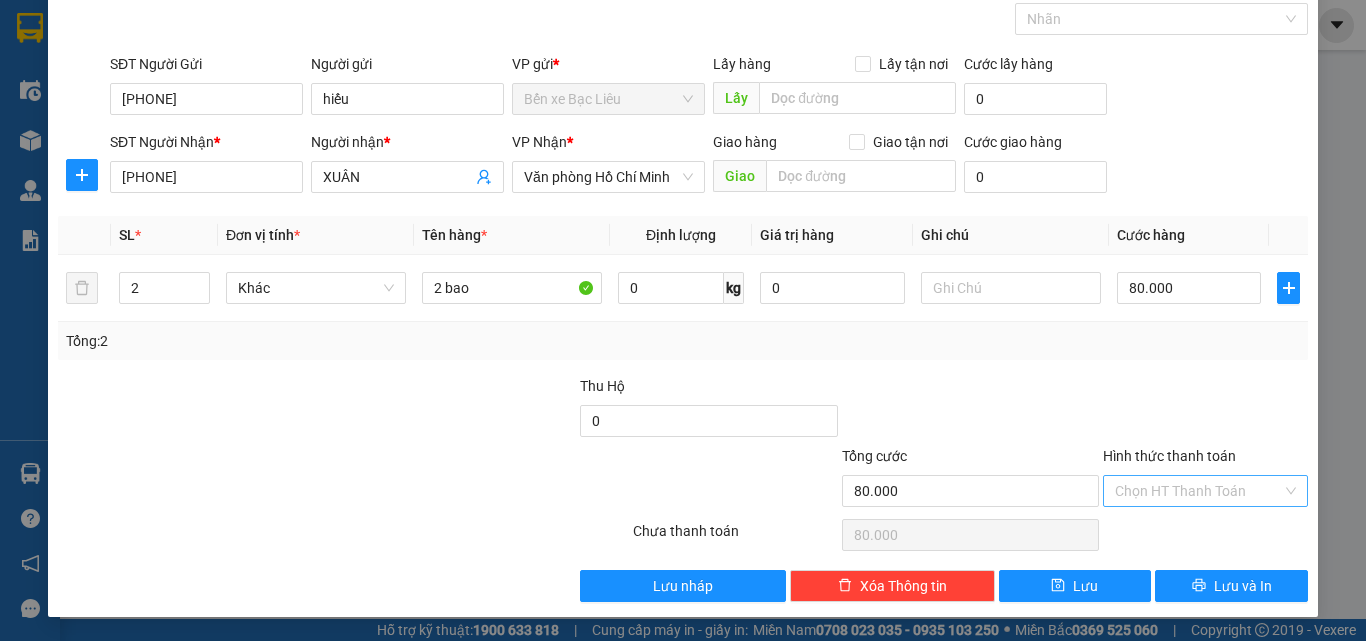 click on "Hình thức thanh toán" at bounding box center (1198, 491) 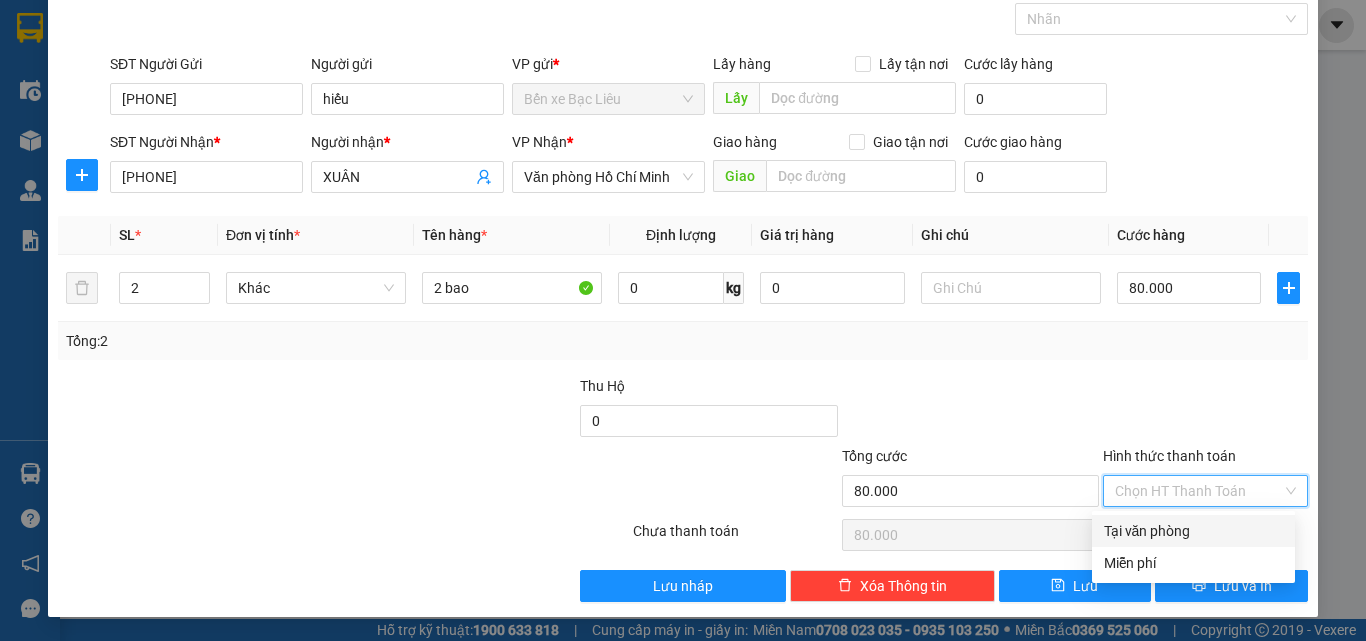 click on "Tại văn phòng" at bounding box center (1193, 531) 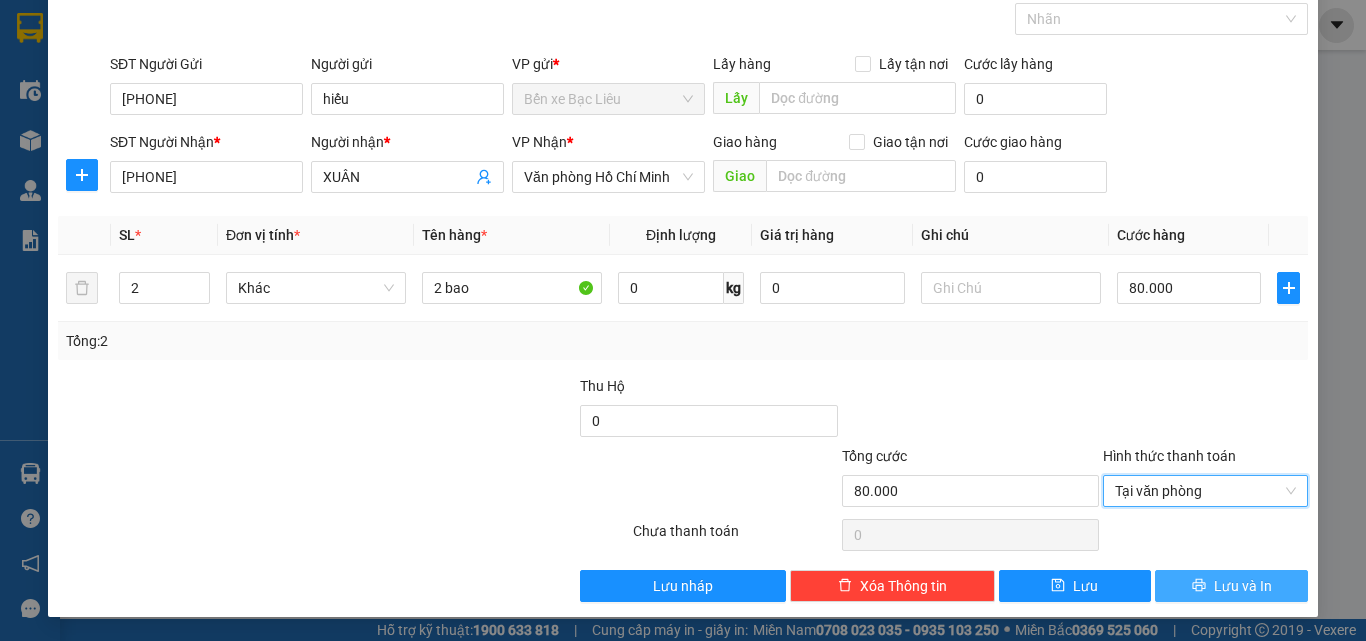 click on "Lưu và In" at bounding box center (1243, 586) 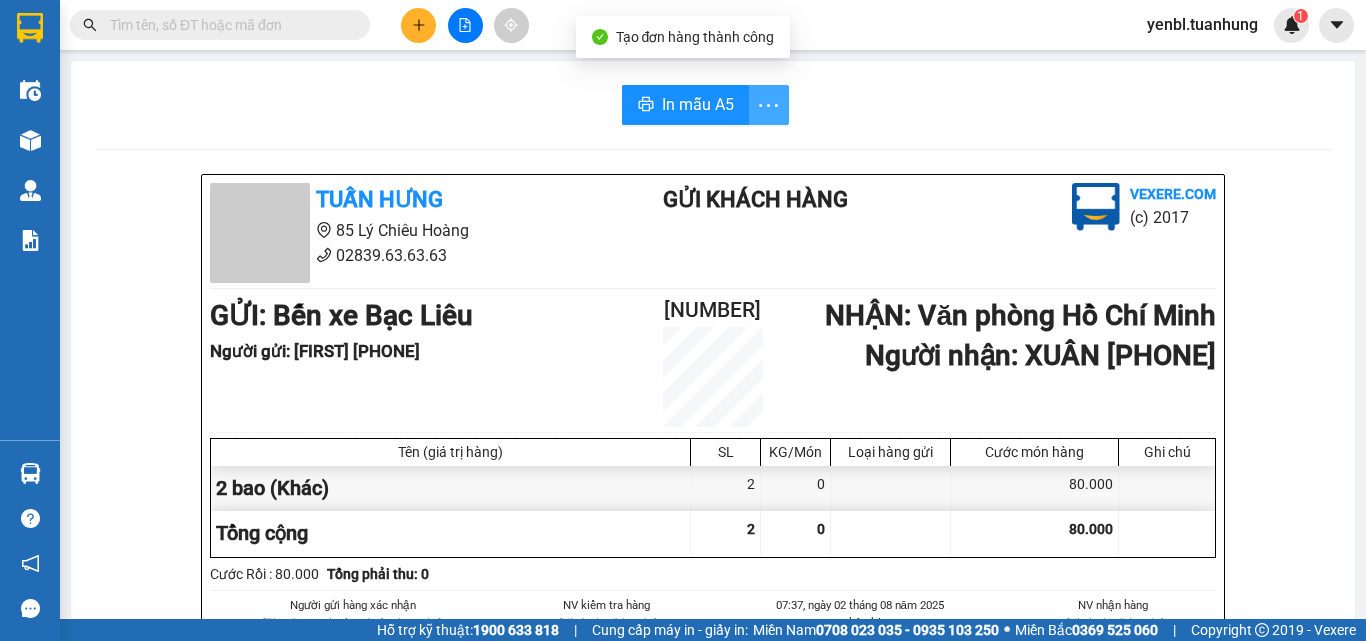 click 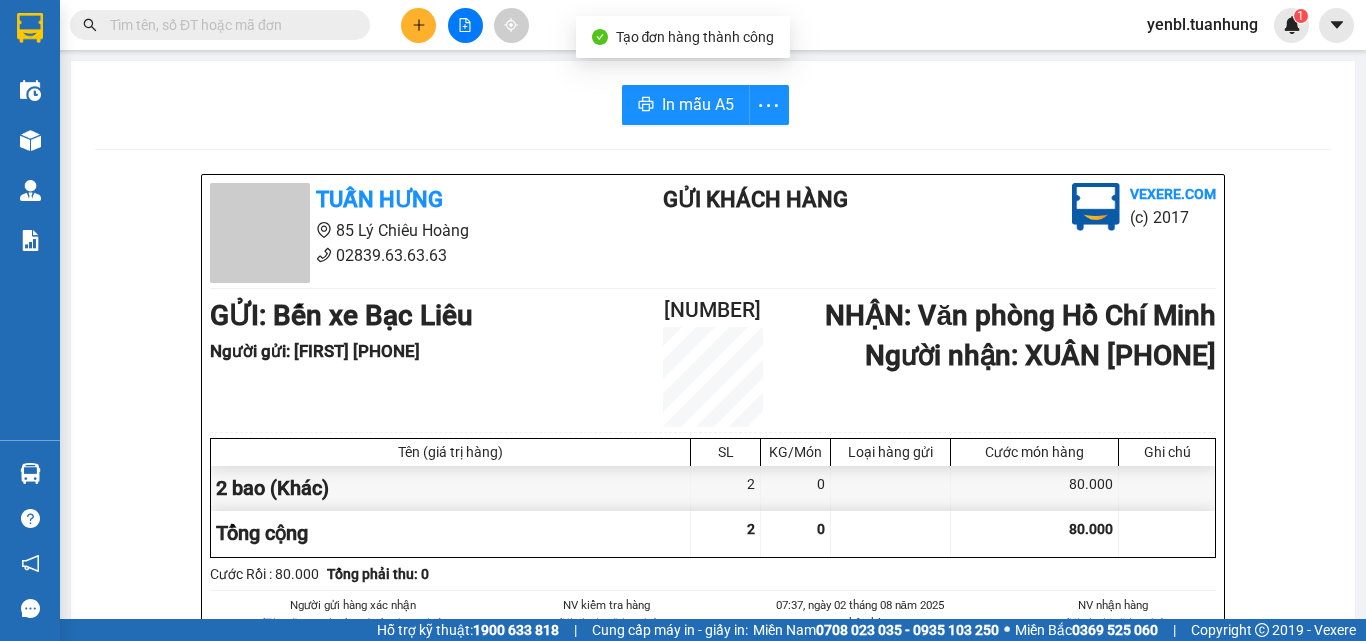 click on "In mẫu A5
Tuấn Hưng   85 Lý Chiêu Hoàng   [PHONE] Gửi khách hàng Vexere.com (c) 2017 GỬI :   Bến xe Bạc Liêu Người gửi :   hiếu [PHONE] BXBL2508020001 NHẬN :   Văn phòng Hồ Chí Minh Người nhận :   XUÂN [PHONE] Tên (giá trị hàng) SL KG/Món Loại hàng gửi Cước món hàng Ghi chú 2 bao (Khác) 2 0 80.000 Tổng cộng 2 0 80.000 Loading... Cước Rồi   : 80.000 Tổng phải thu: 0 Người gửi hàng xác nhận (Tôi đã đọc và đồng ý nộp dung phiếu gửi hàng) NV kiểm tra hàng (Kí và ghi rõ họ tên) [TIME], ngày [DATE] NV nhận hàng (Kí và ghi rõ họ tên) LOAN BL NV nhận hàng (Kí và ghi rõ họ tên) Quy định nhận/gửi hàng : -Phiếu này chỉ có giá trị 5 ngày tính từ ngày ngày gửi -Khi thất lạc, mất mát hàng hóa của quý khách, công ty sẽ chịu trách nhiệm bồi thường gấp 10 lần giá cước gửi hàng Tuấn Hưng vexere.com   SL:" at bounding box center (713, 828) 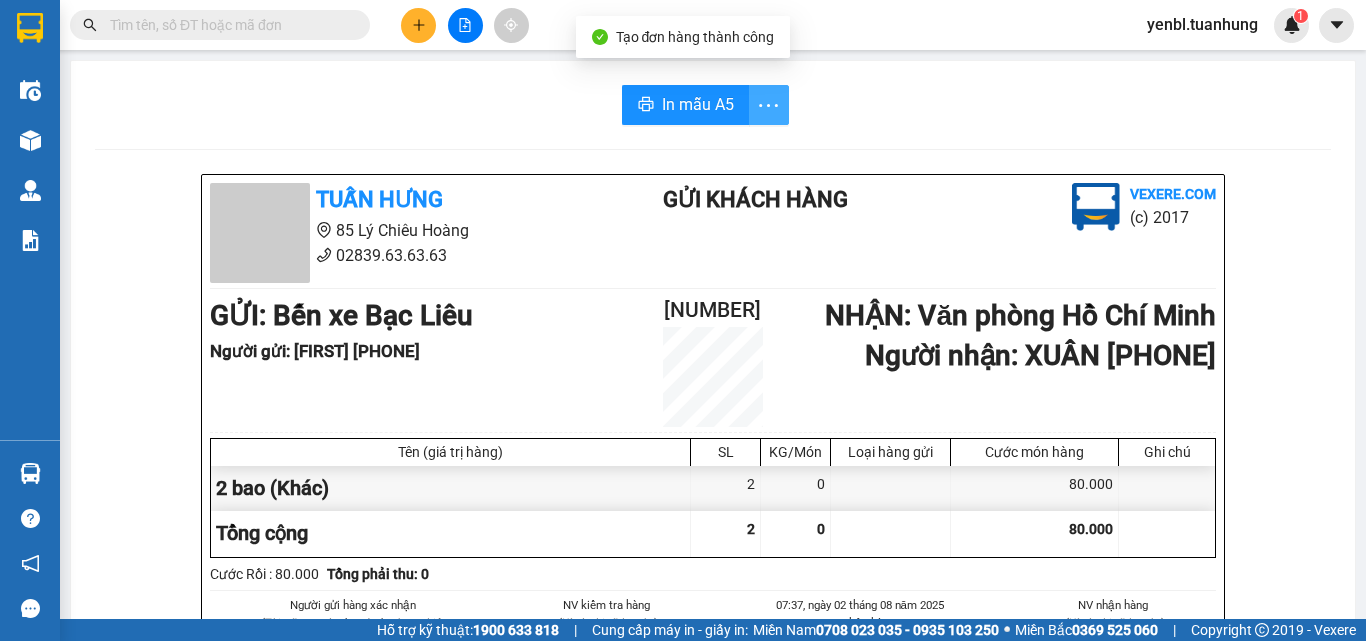 click 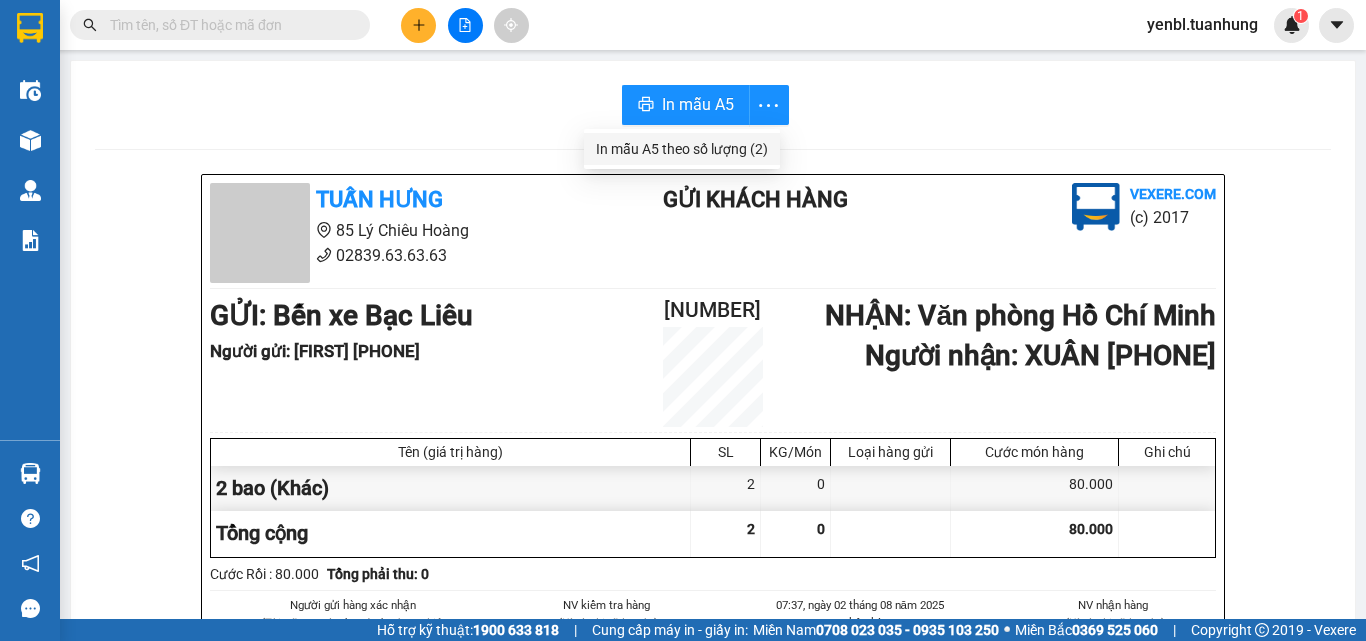 click on "In mẫu A5 theo số lượng   (2)" at bounding box center (682, 149) 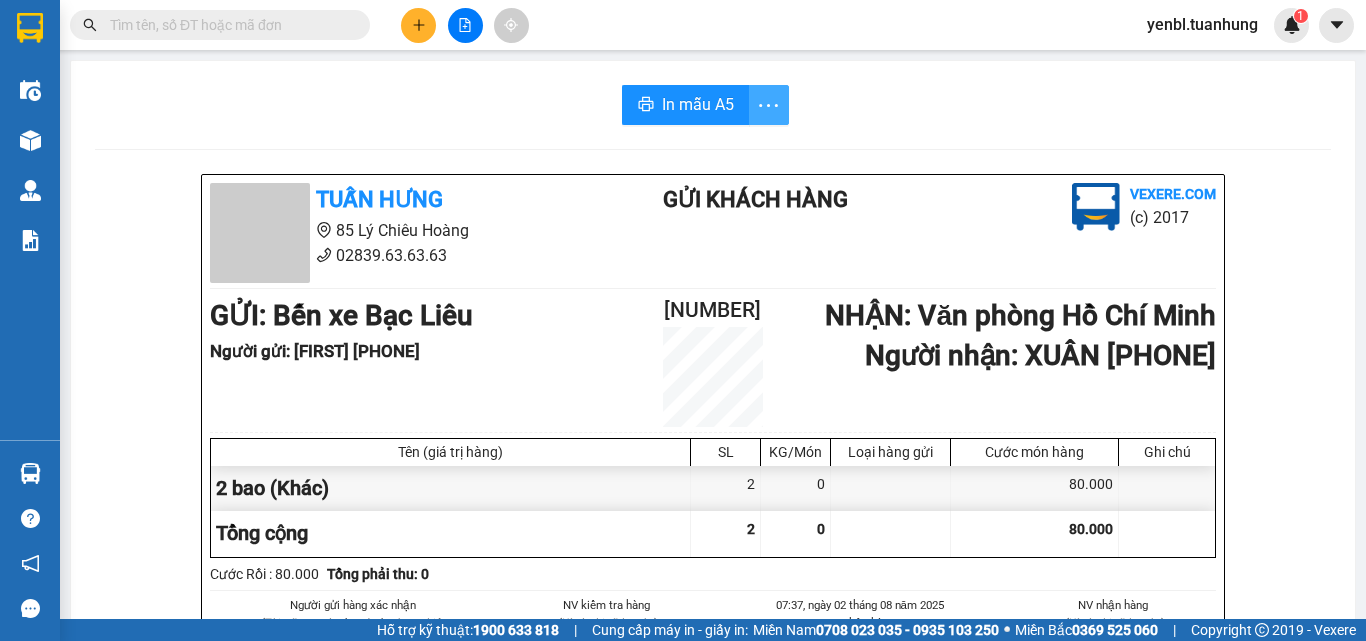 click at bounding box center (769, 105) 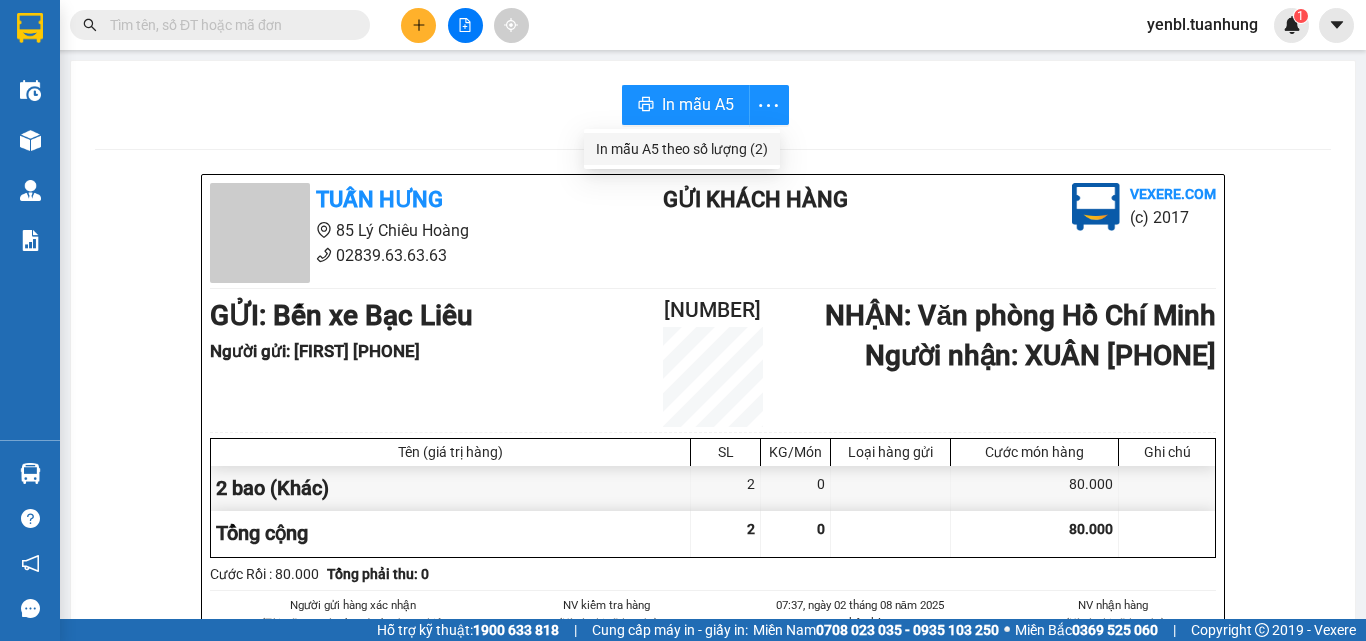 click on "In mẫu A5 theo số lượng   (2)" at bounding box center [682, 149] 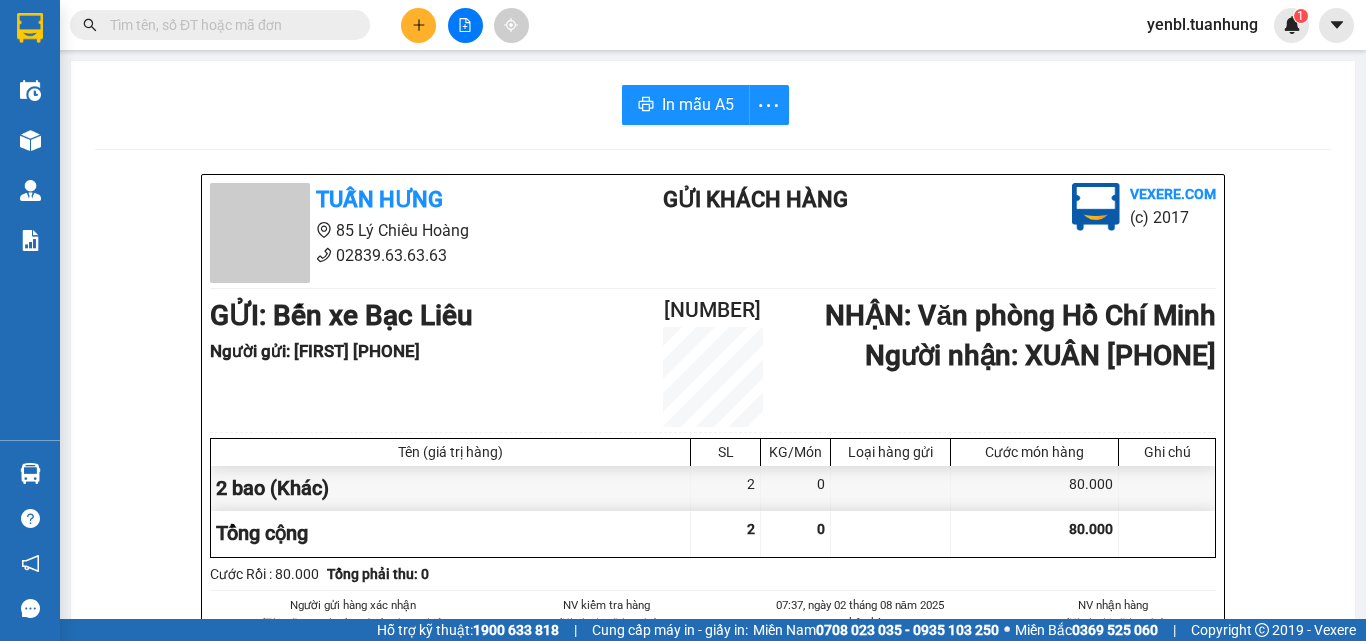 scroll, scrollTop: 0, scrollLeft: 0, axis: both 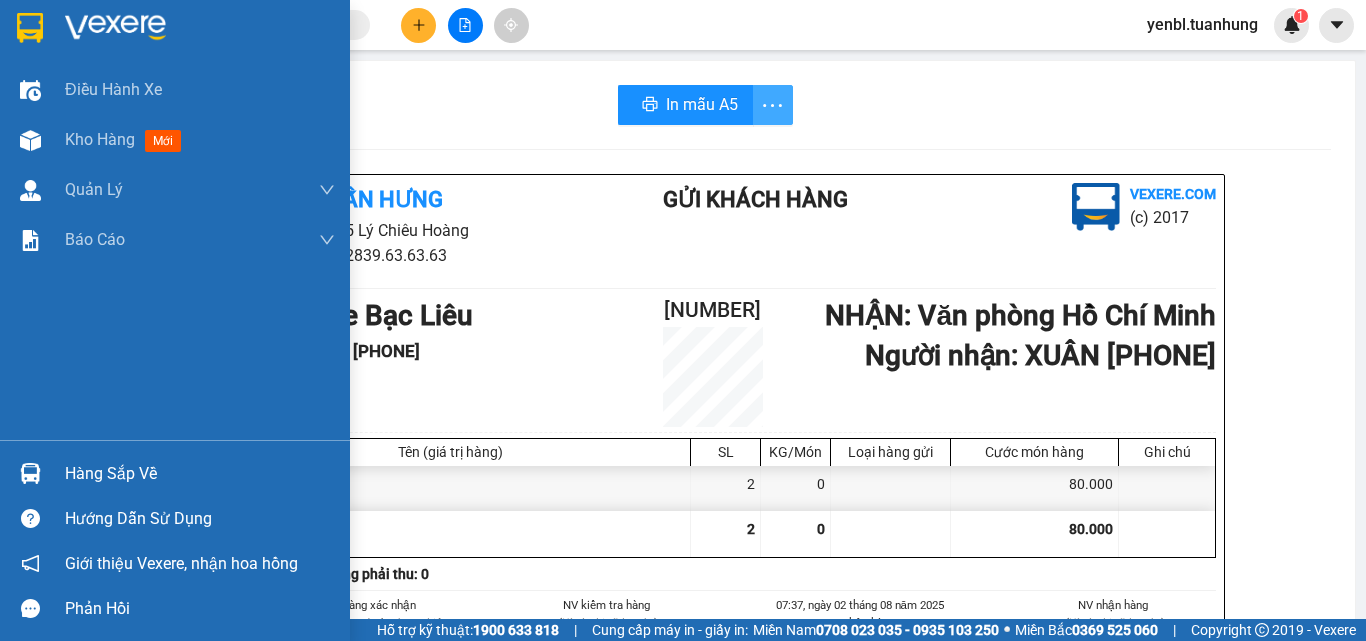 click 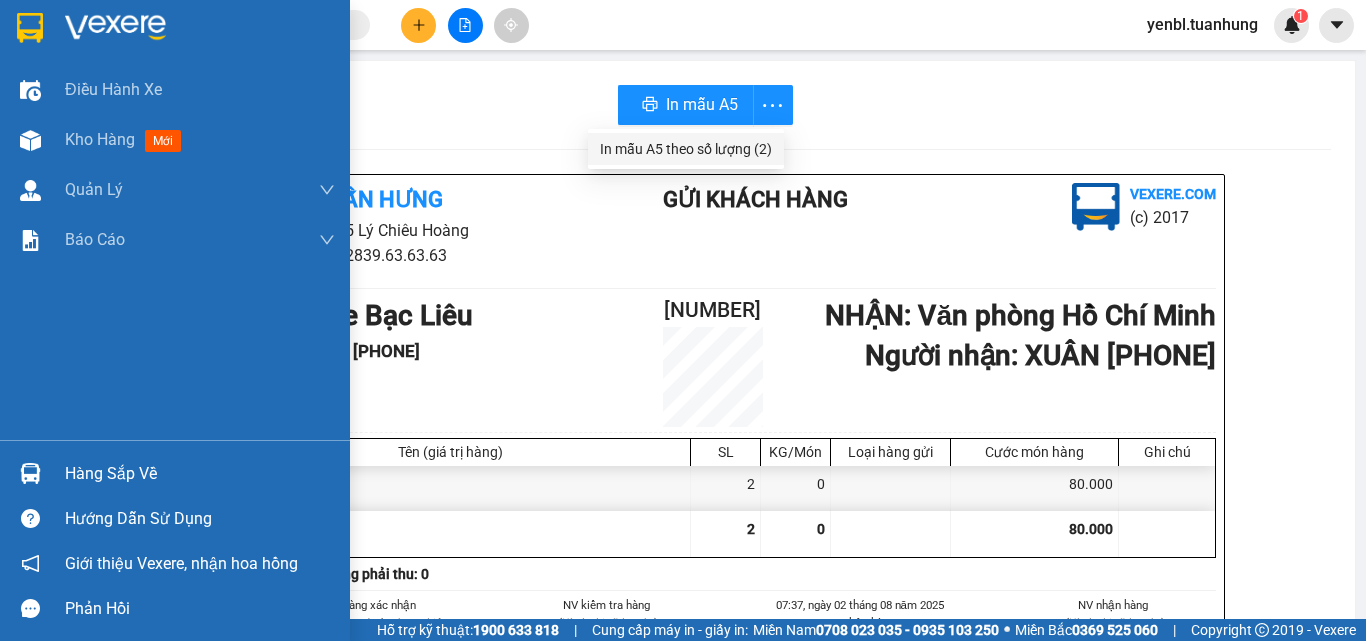 click on "In mẫu A5 theo số lượng   (2)" at bounding box center (686, 149) 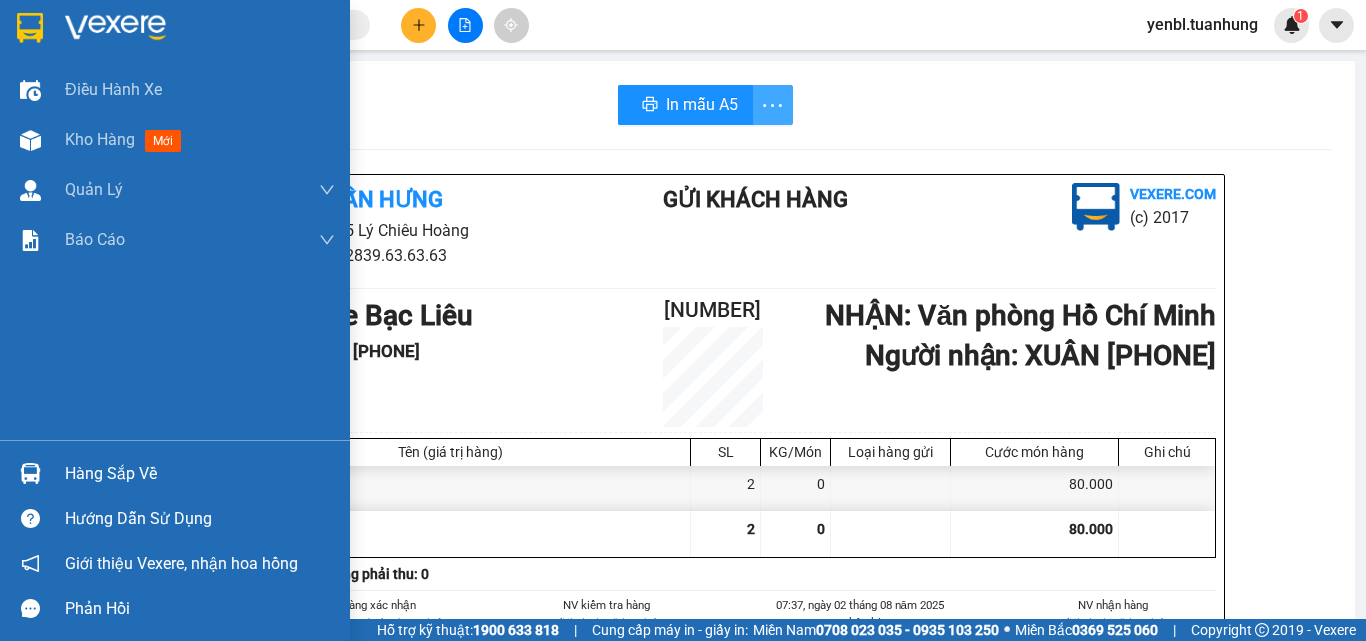 click 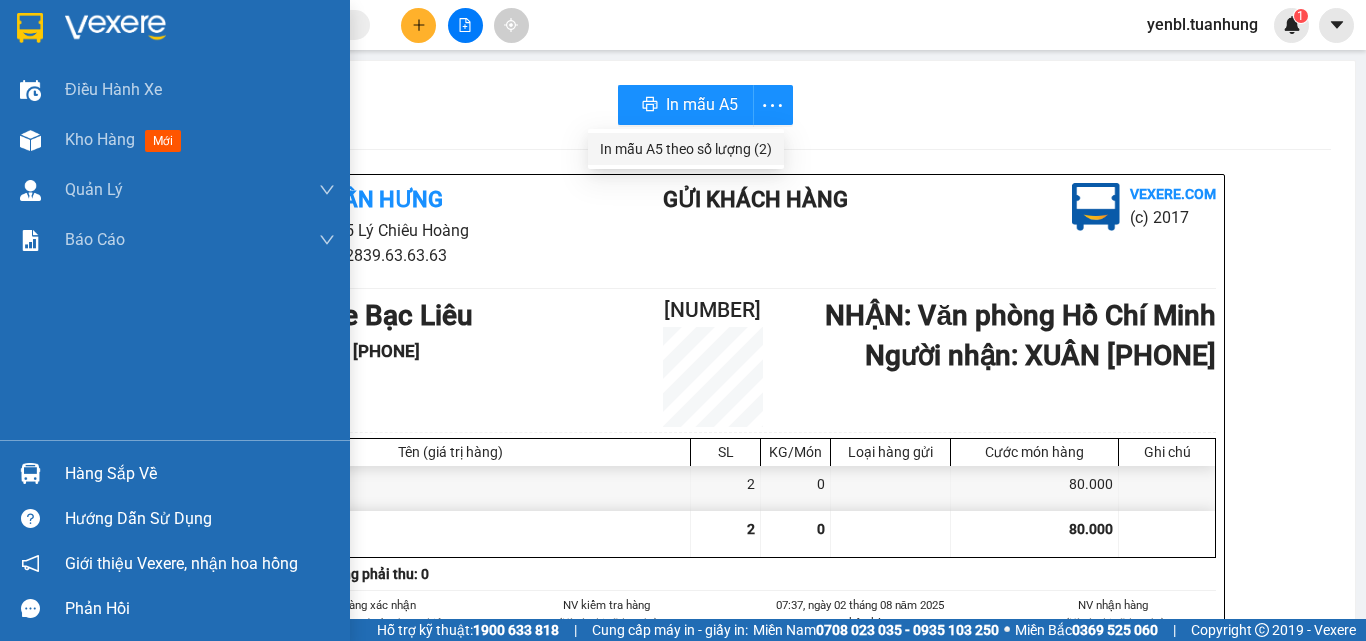 click on "In mẫu A5 theo số lượng   (2)" at bounding box center (686, 149) 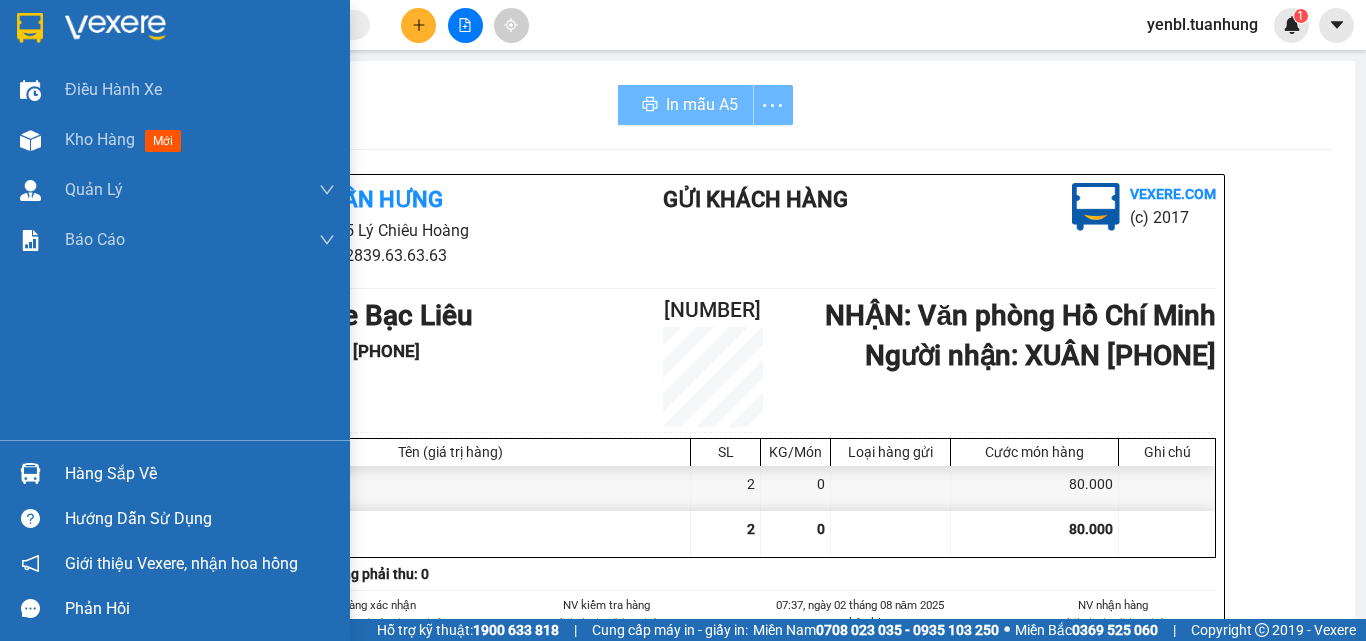 scroll, scrollTop: 0, scrollLeft: 0, axis: both 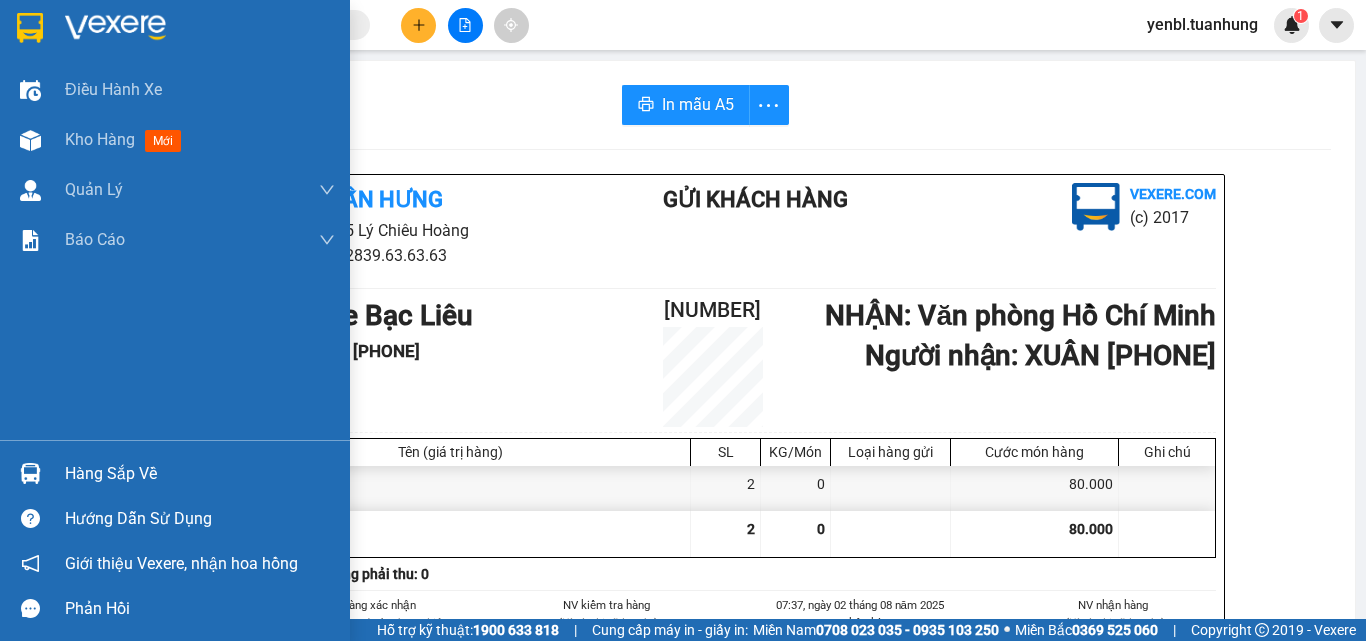 click on "In mẫu A5" at bounding box center [713, 105] 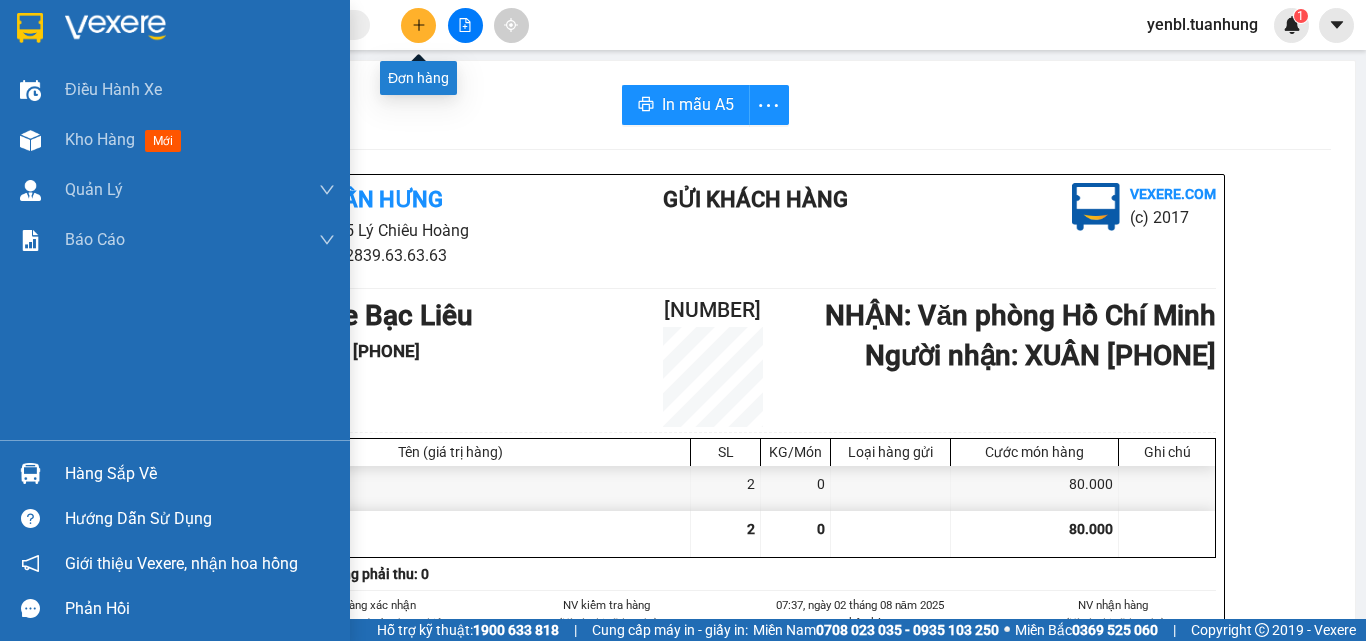 click 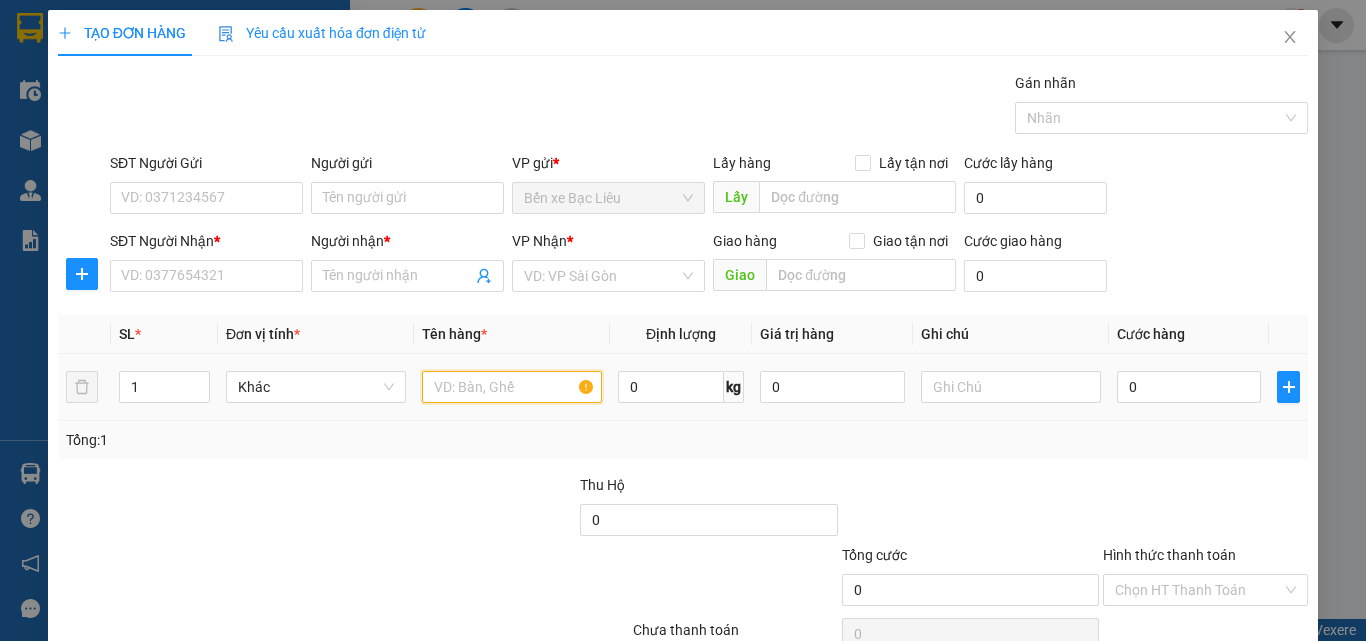 click at bounding box center [512, 387] 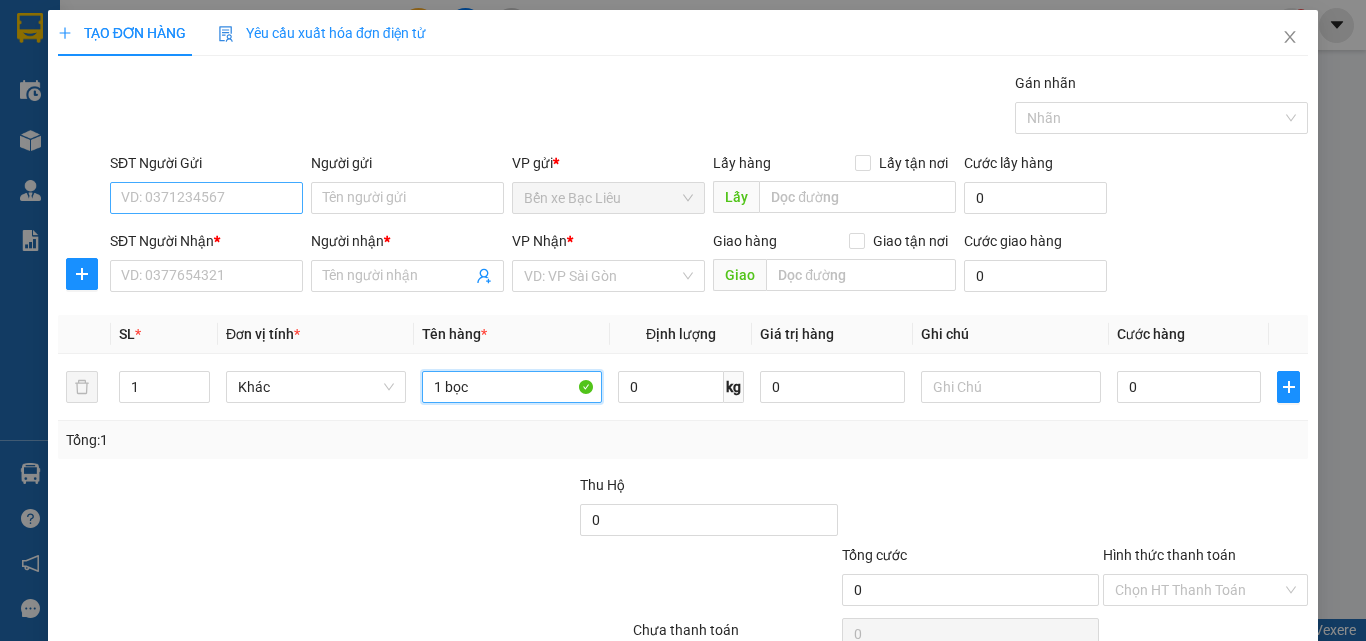 type on "1 bọc" 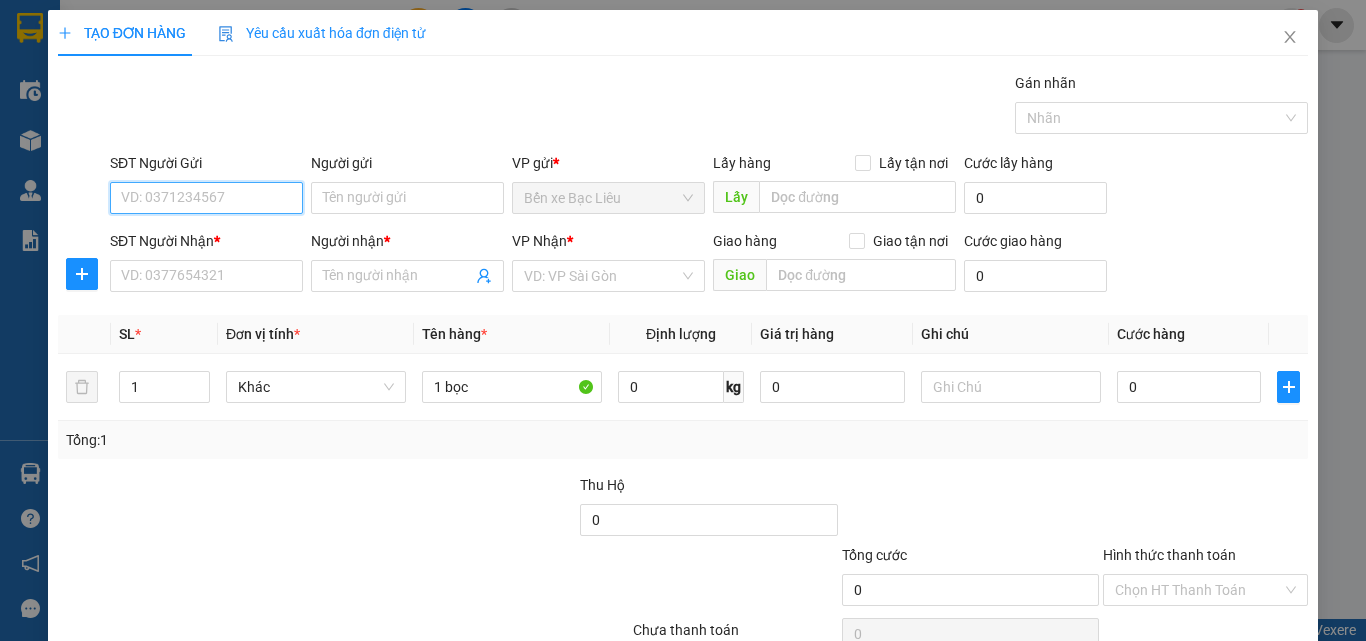 click on "SĐT Người Gửi" at bounding box center (206, 198) 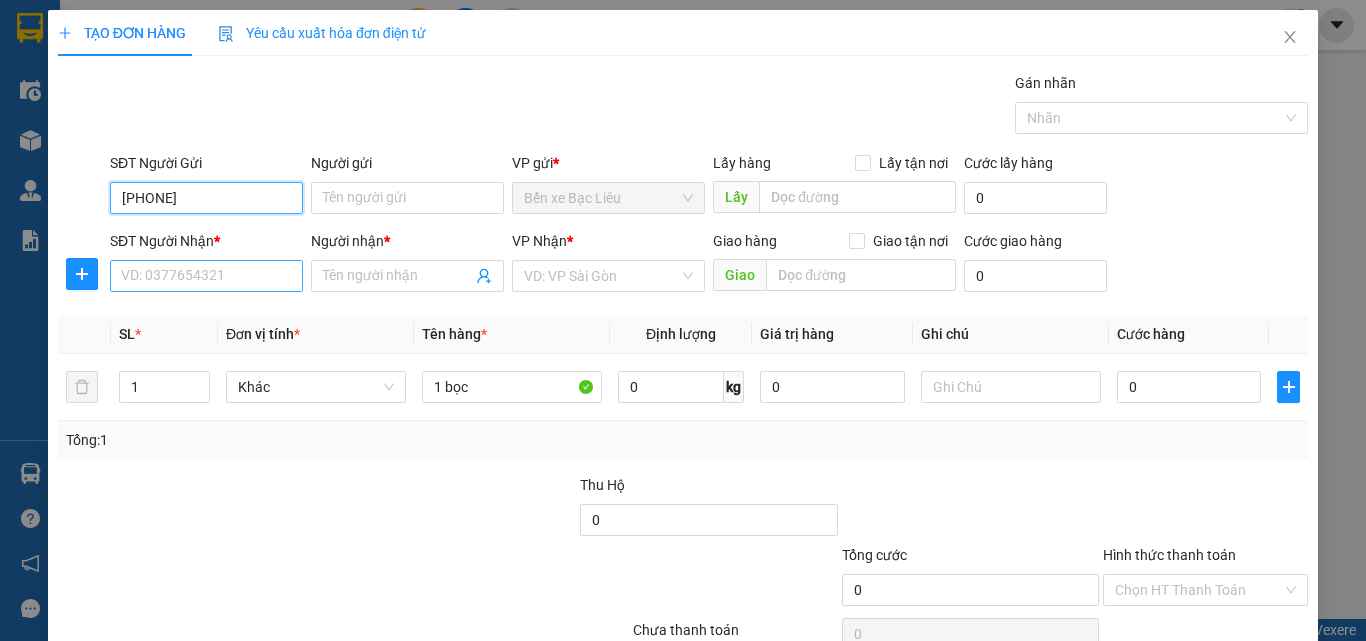 type on "[PHONE]" 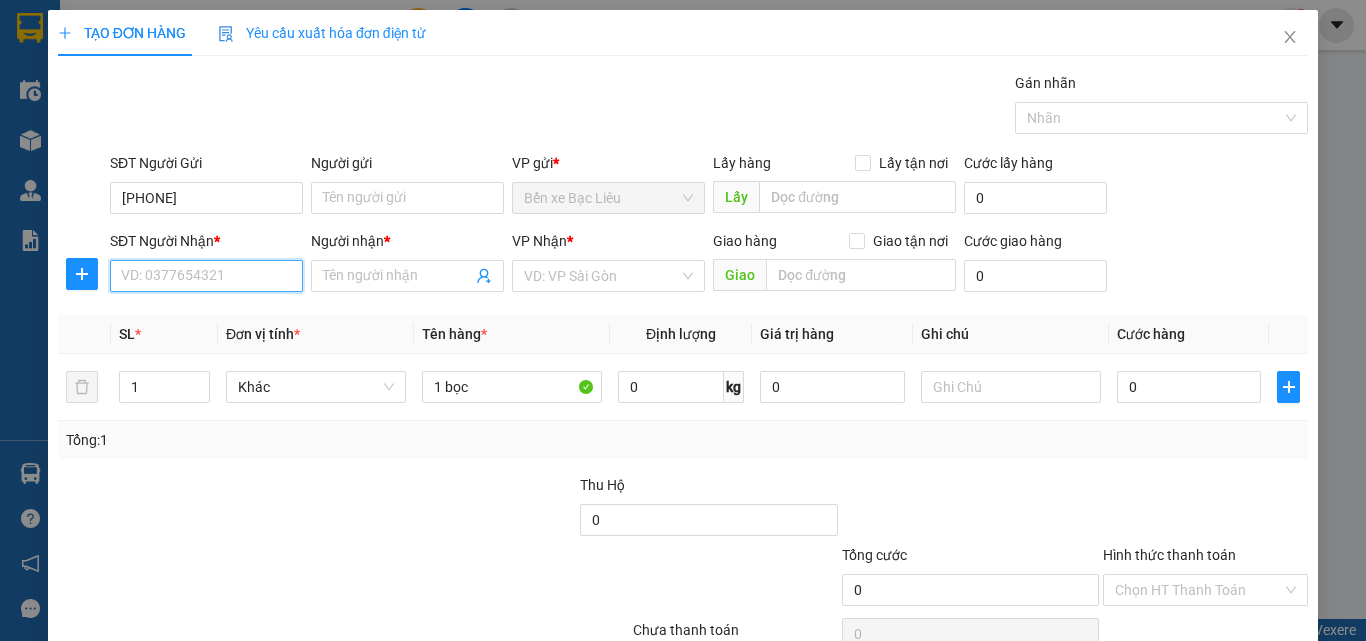 click on "SĐT Người Nhận  *" at bounding box center [206, 276] 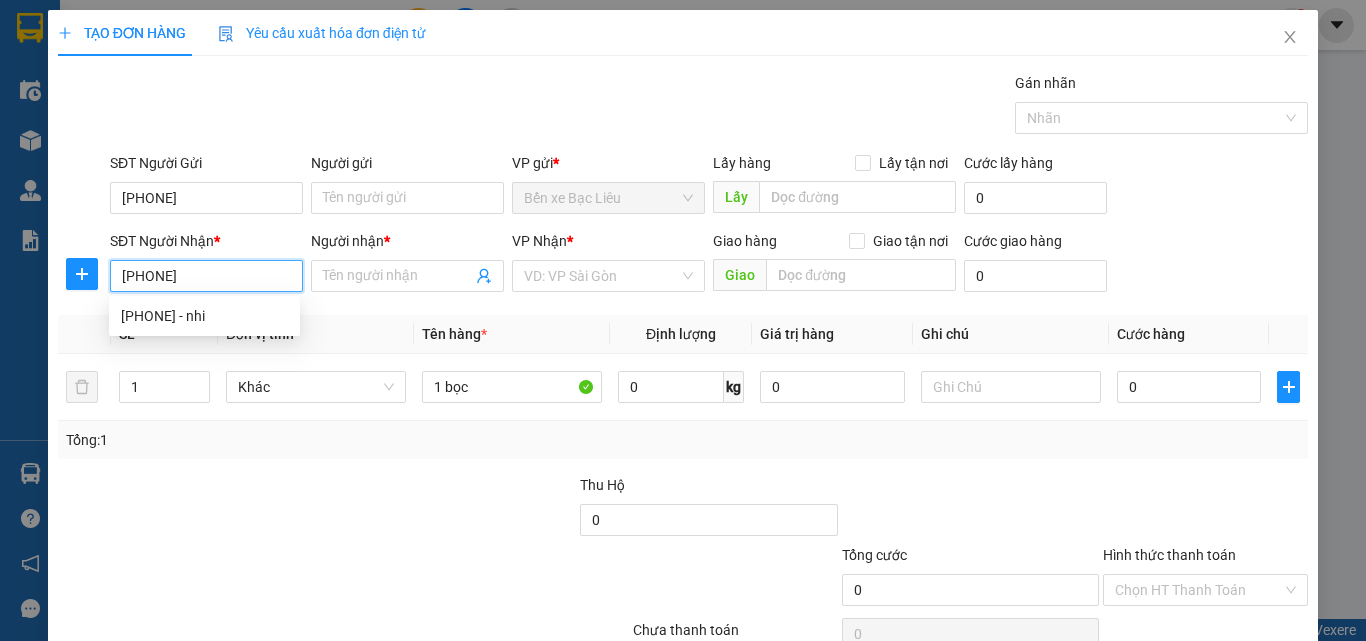 type on "[PHONE]" 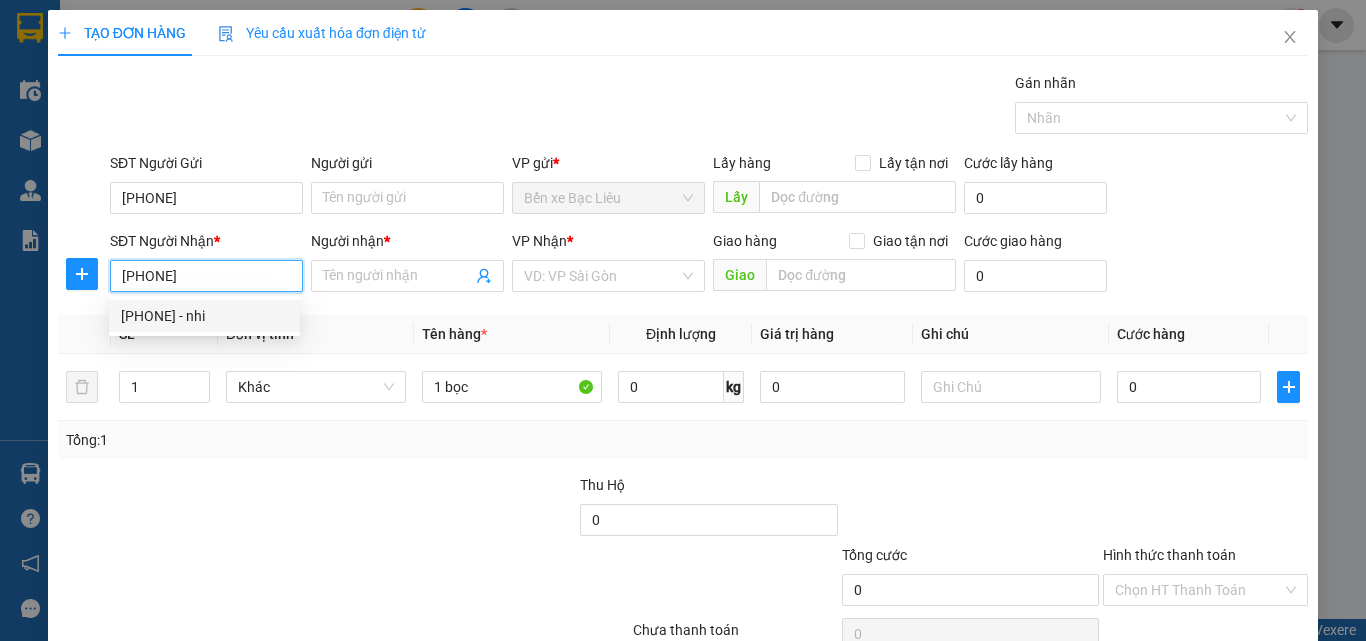 click on "[PHONE] - nhi" at bounding box center [204, 316] 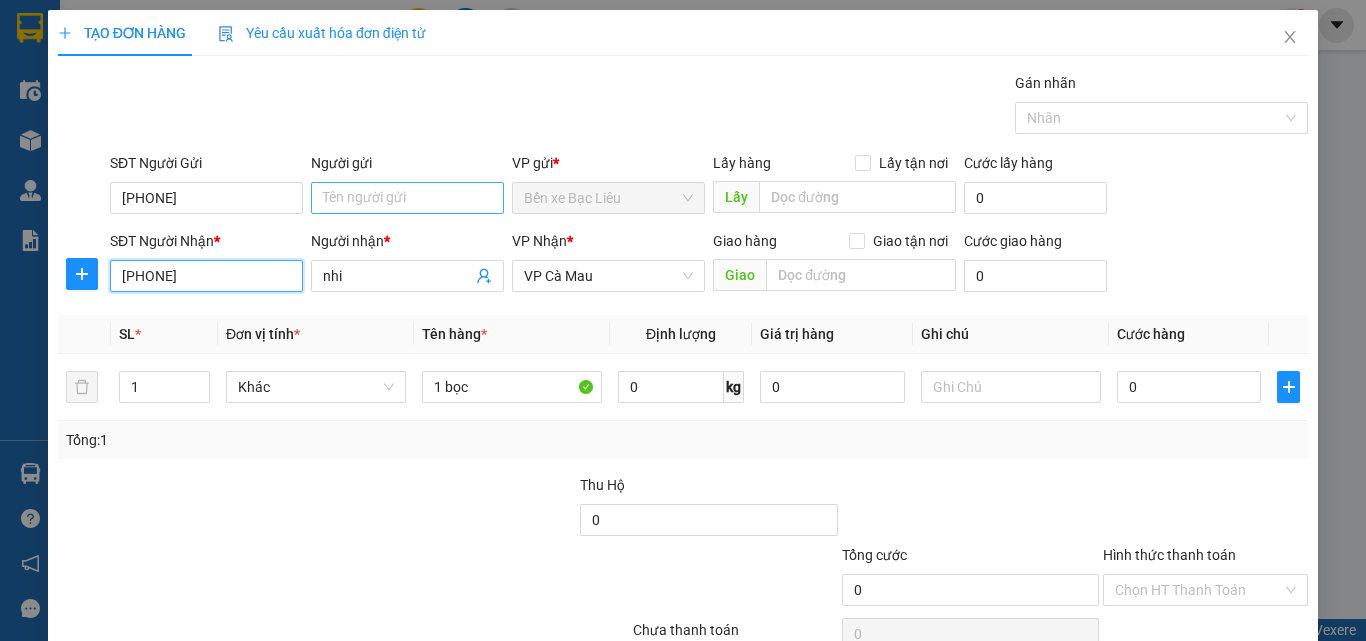 type on "[PHONE]" 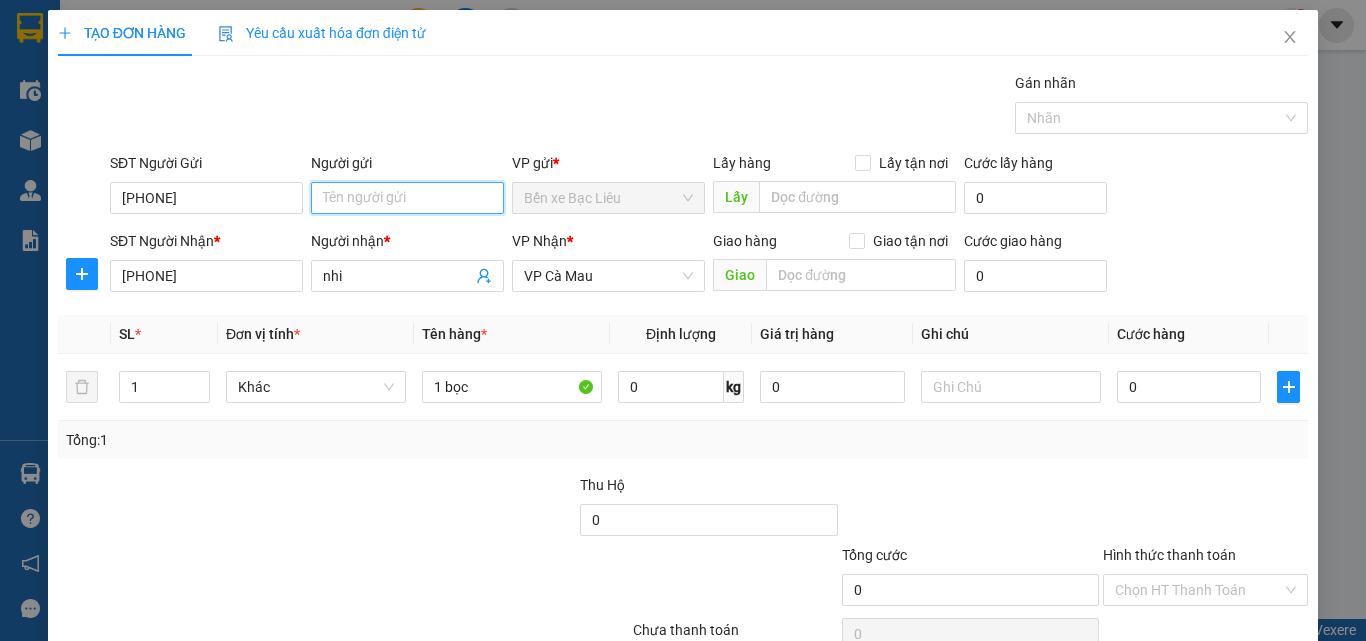 click on "Người gửi" at bounding box center (407, 198) 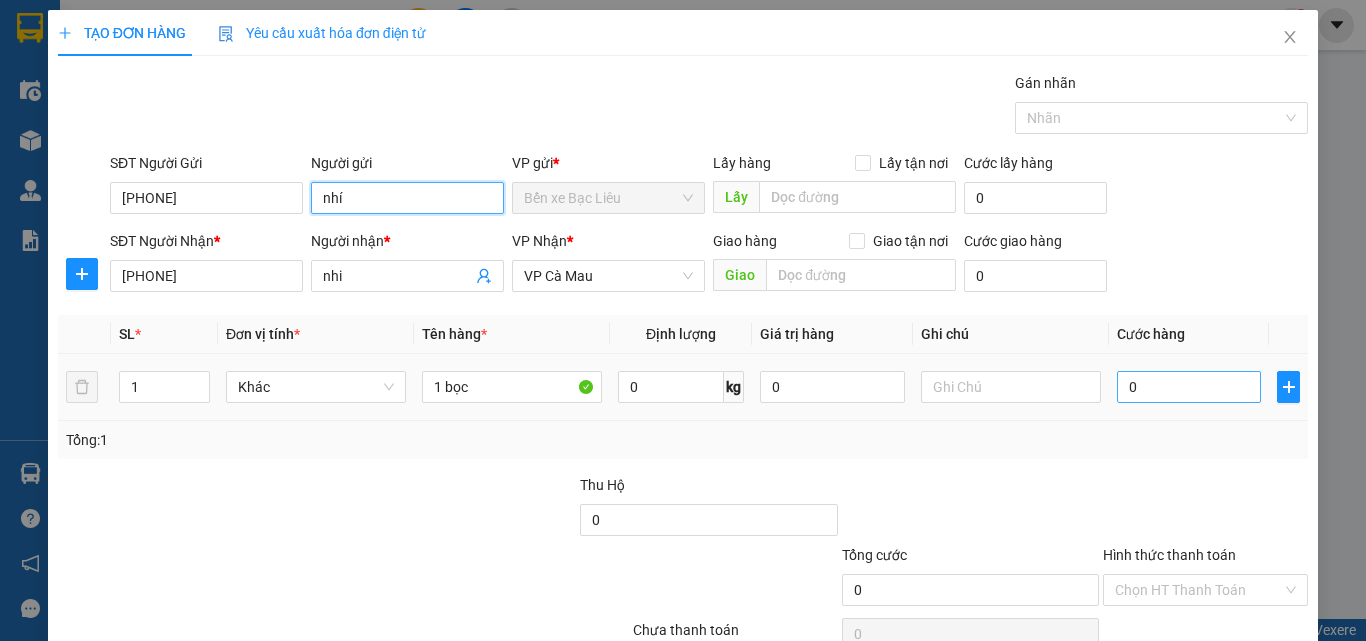 type on "nhí" 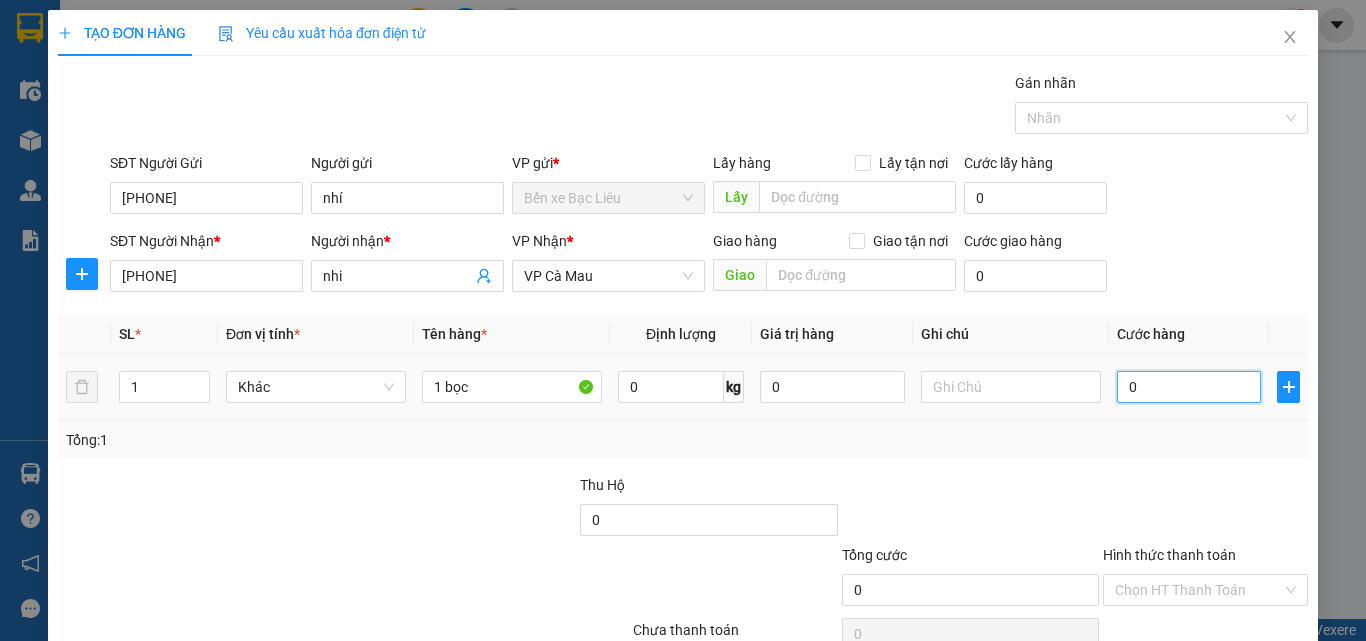 click on "0" at bounding box center (1189, 387) 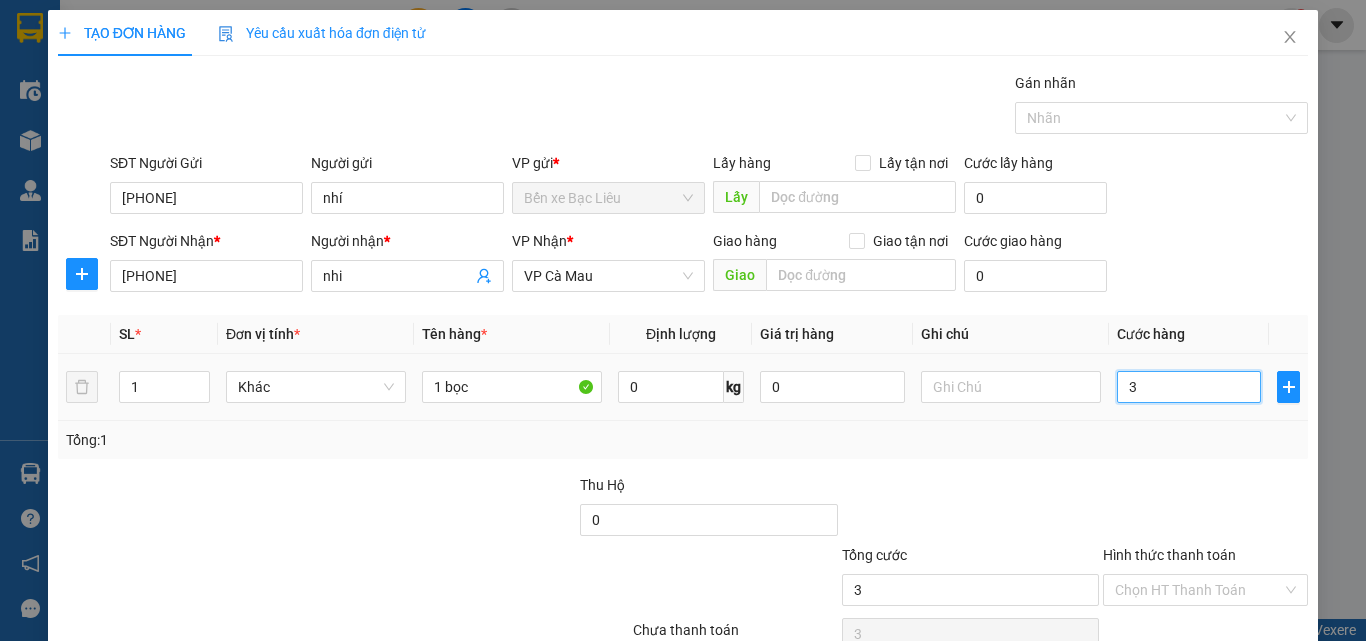 type on "30" 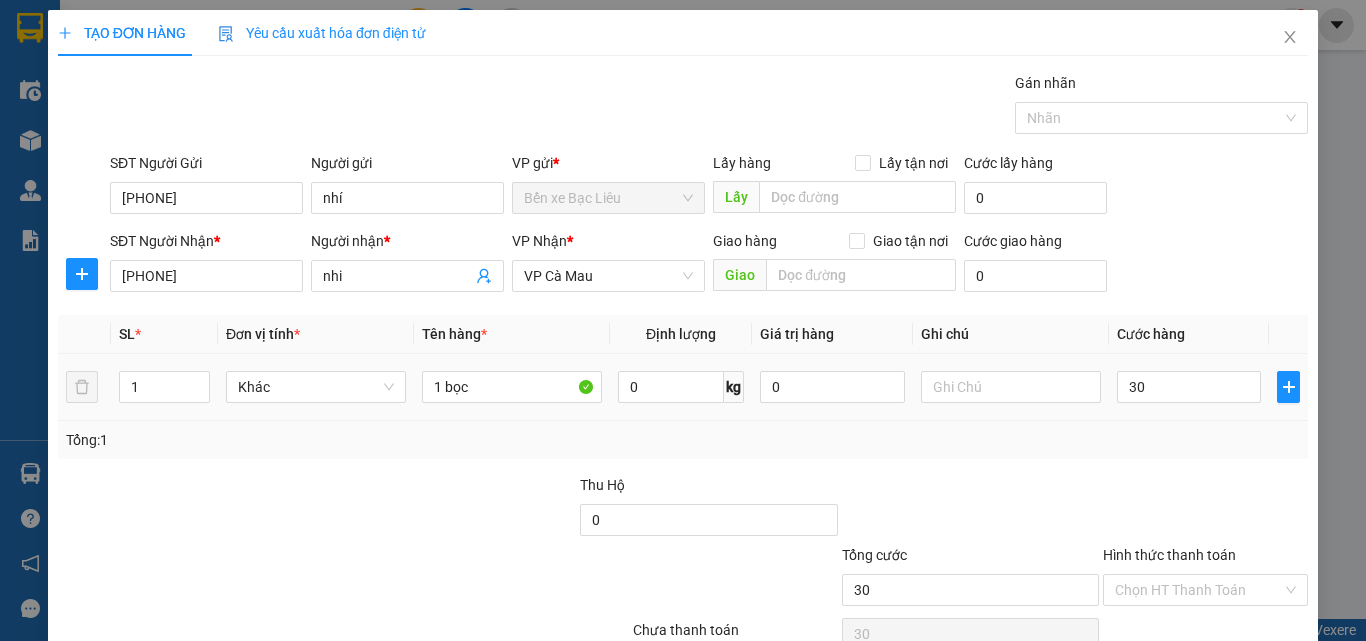 type on "30.000" 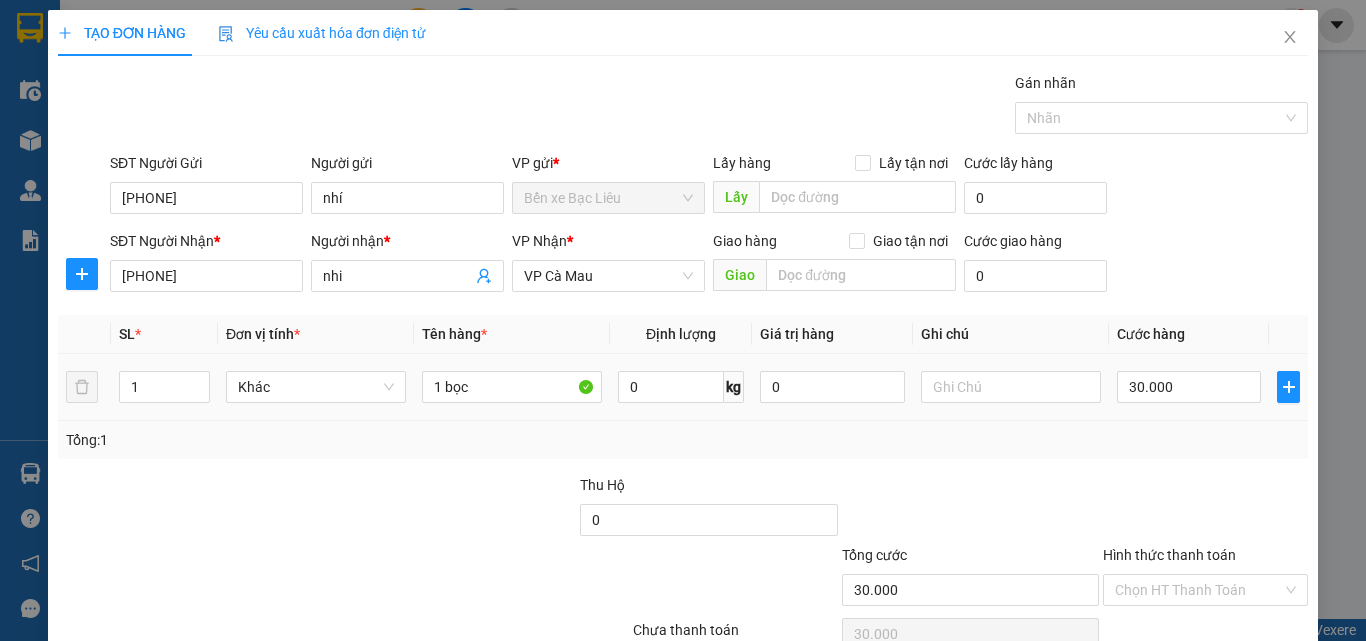 click on "Tổng:  1" at bounding box center (683, 440) 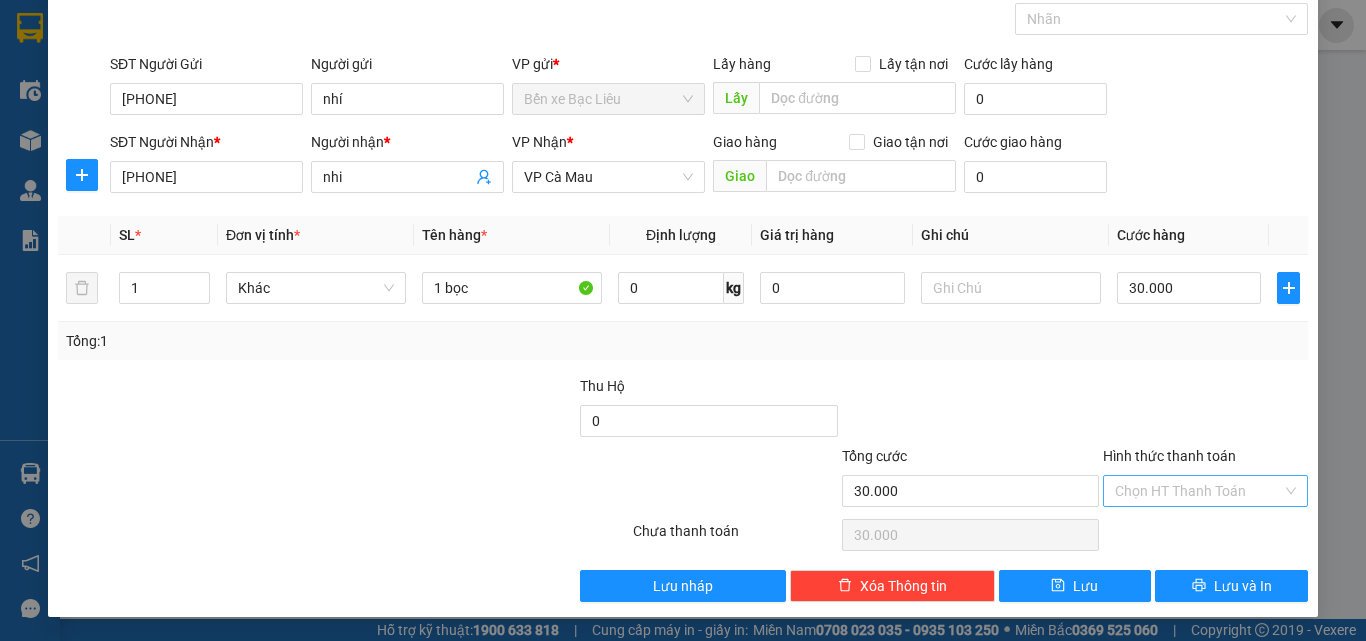 click on "Hình thức thanh toán" at bounding box center [1198, 491] 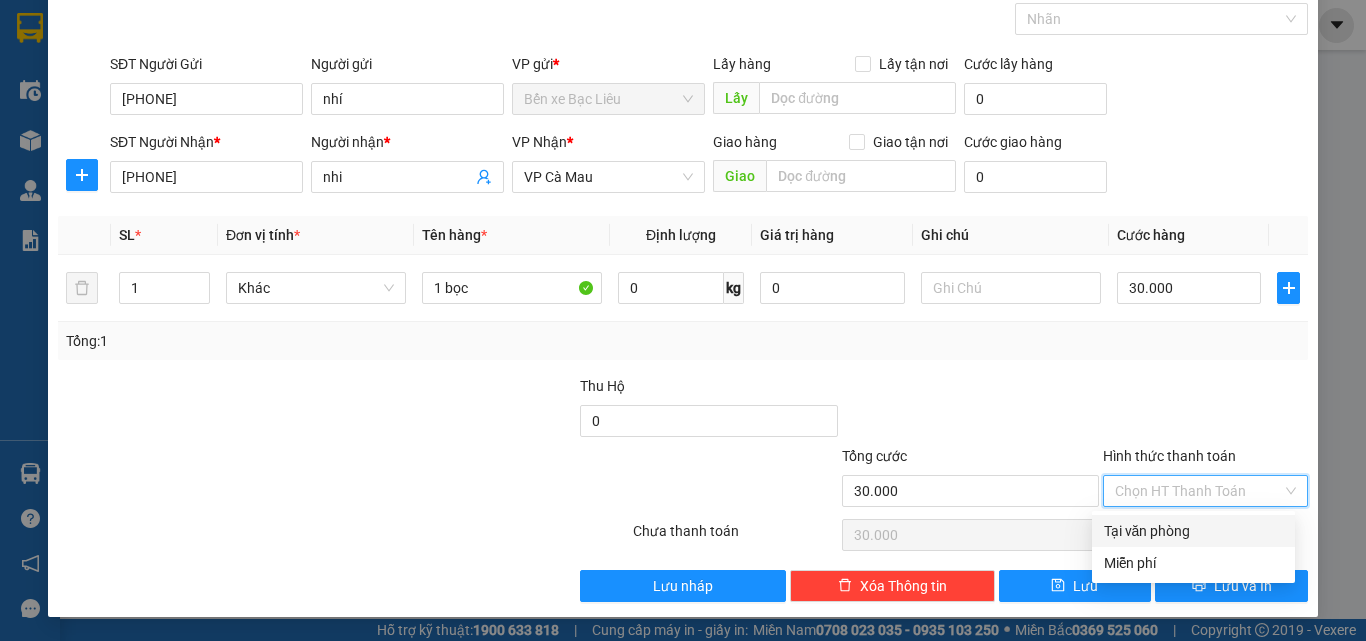 click on "Tại văn phòng" at bounding box center (1193, 531) 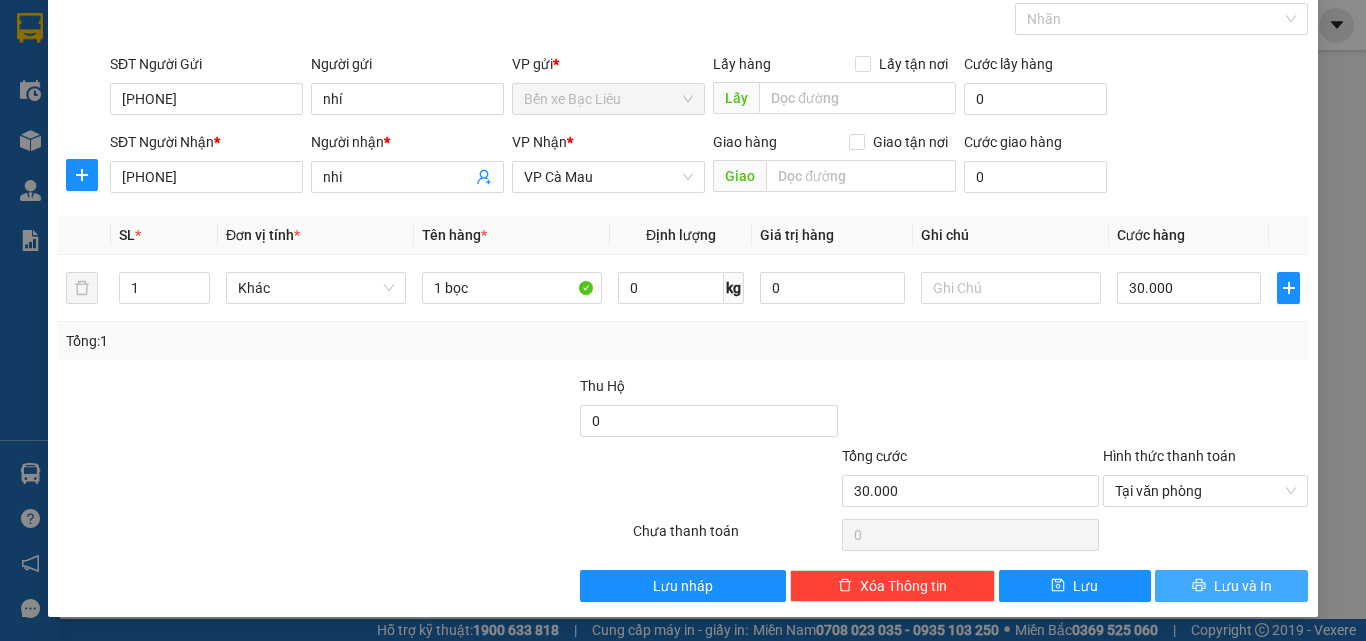 click on "Lưu và In" at bounding box center (1231, 586) 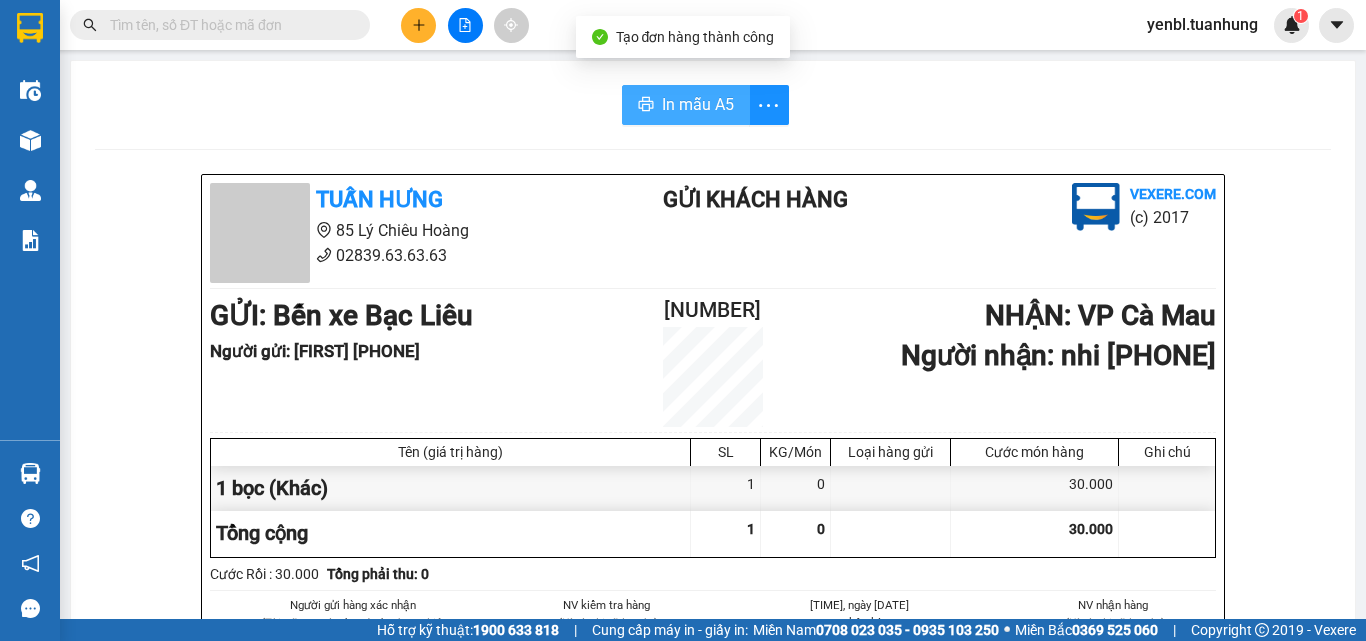 drag, startPoint x: 673, startPoint y: 100, endPoint x: 677, endPoint y: 133, distance: 33.24154 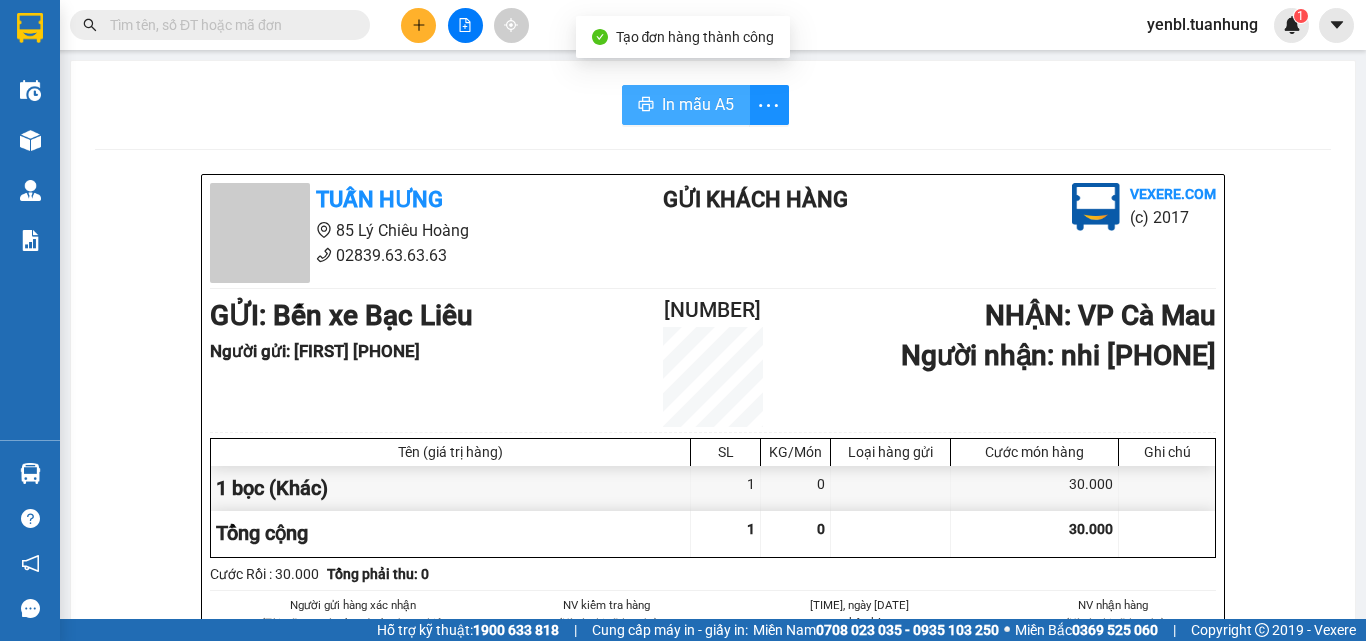 scroll, scrollTop: 0, scrollLeft: 0, axis: both 